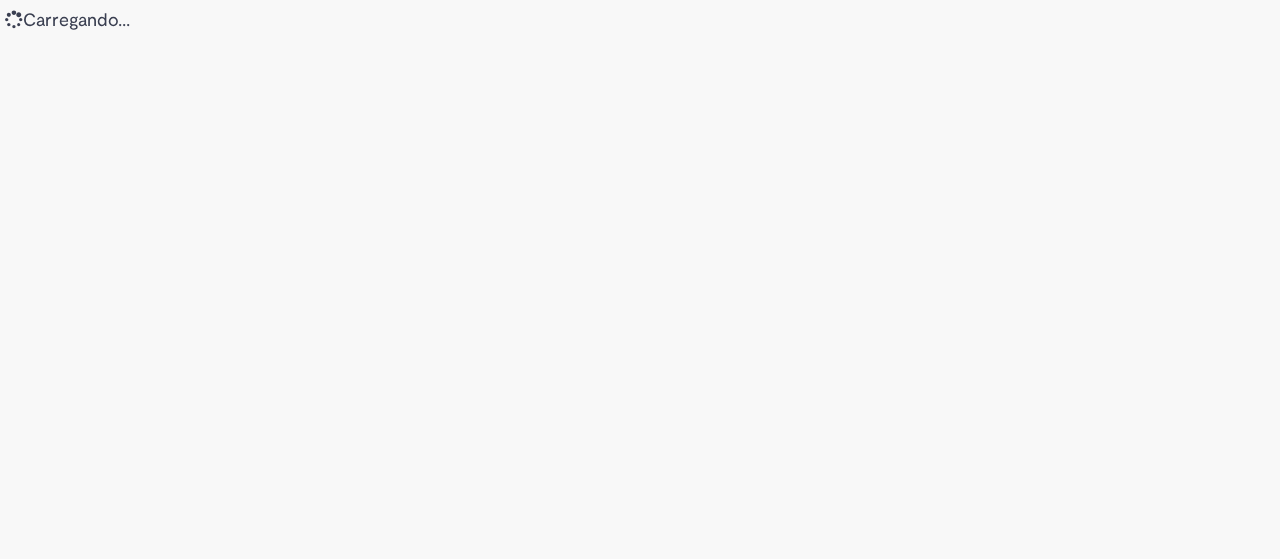 scroll, scrollTop: 0, scrollLeft: 0, axis: both 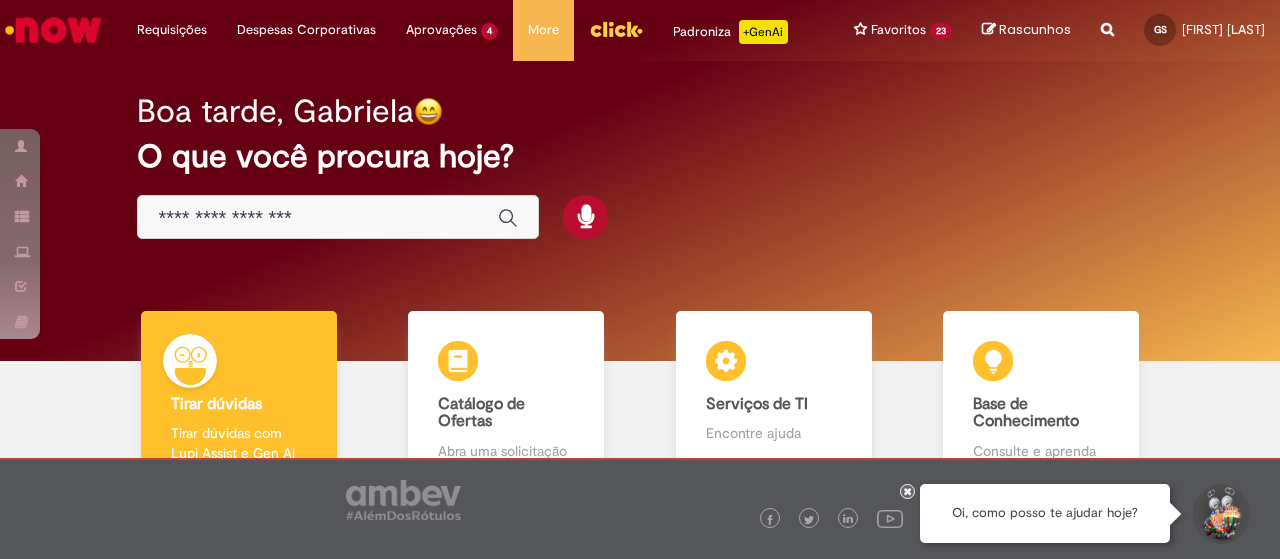 click at bounding box center (1107, 18) 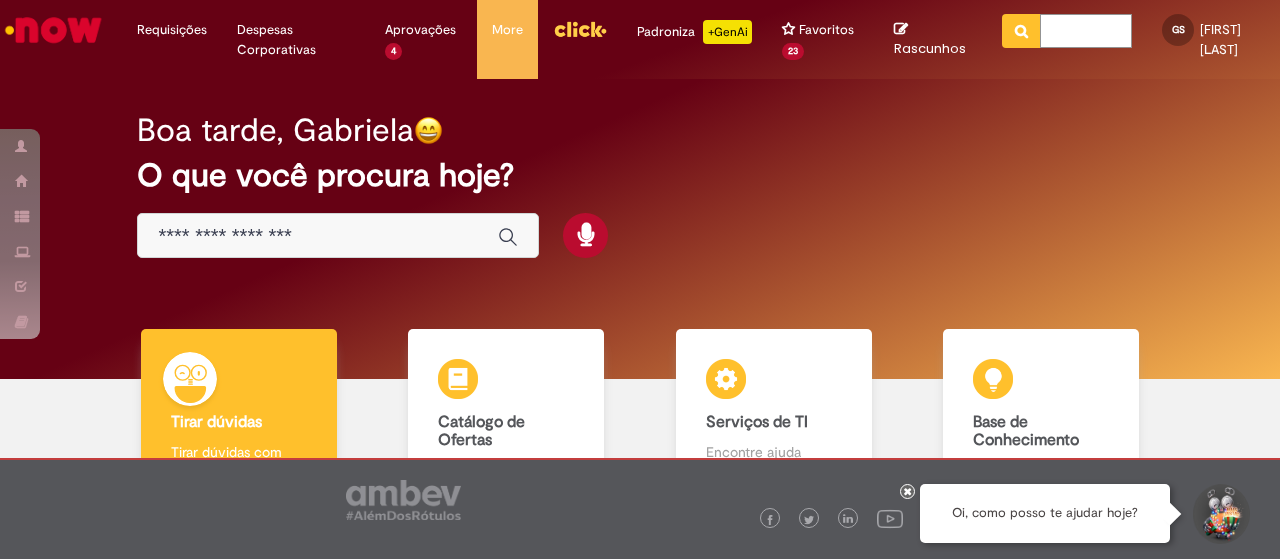 click at bounding box center [1086, 31] 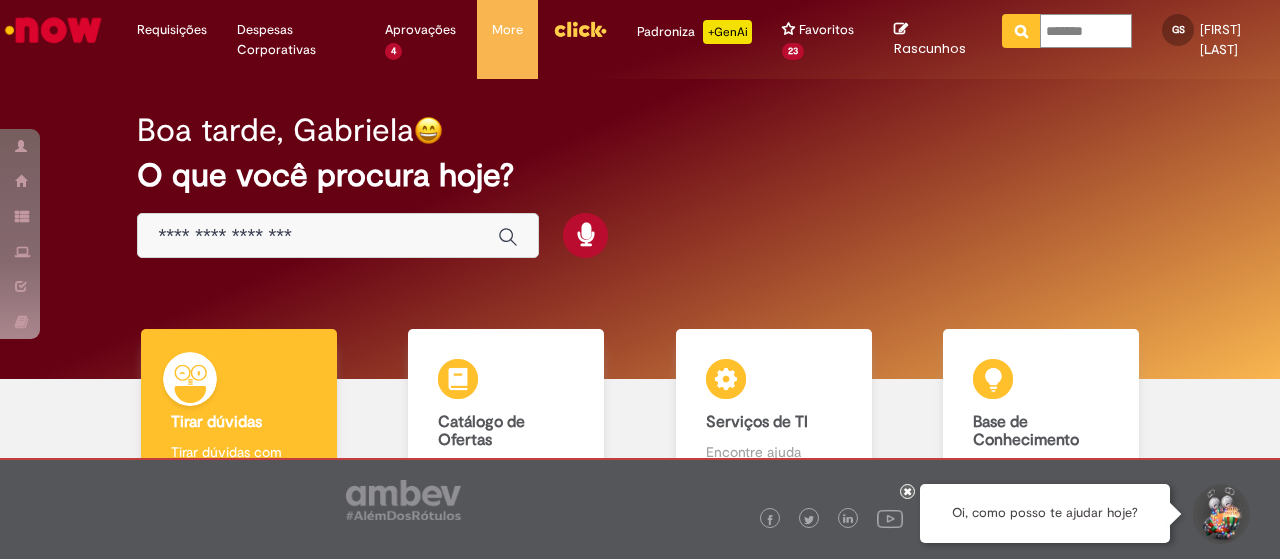 type on "*******" 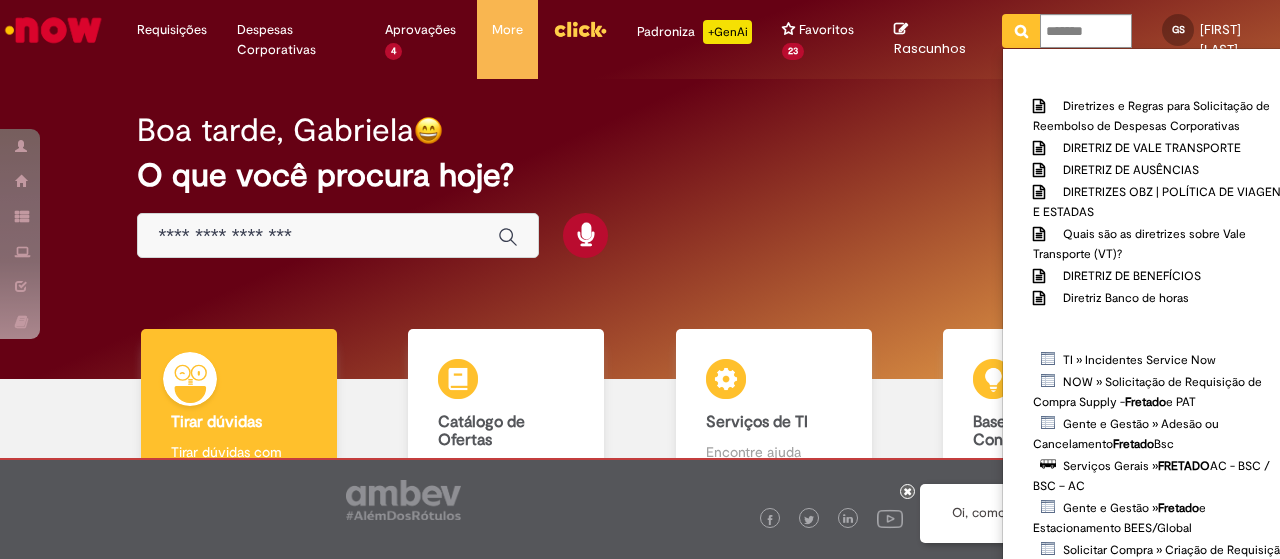 click at bounding box center [1021, 31] 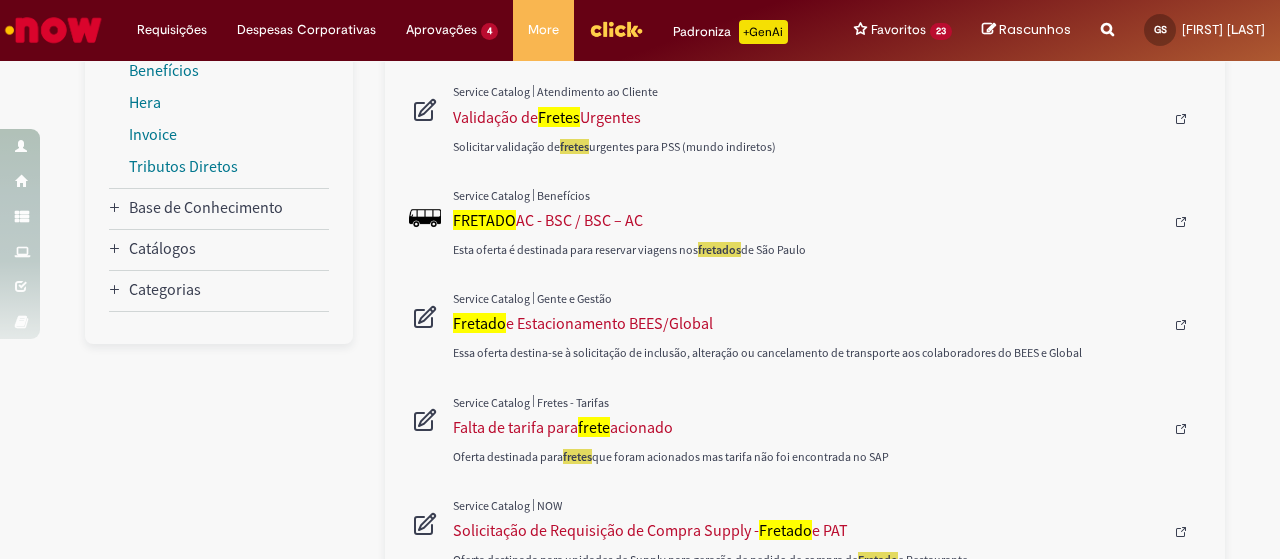 scroll, scrollTop: 507, scrollLeft: 0, axis: vertical 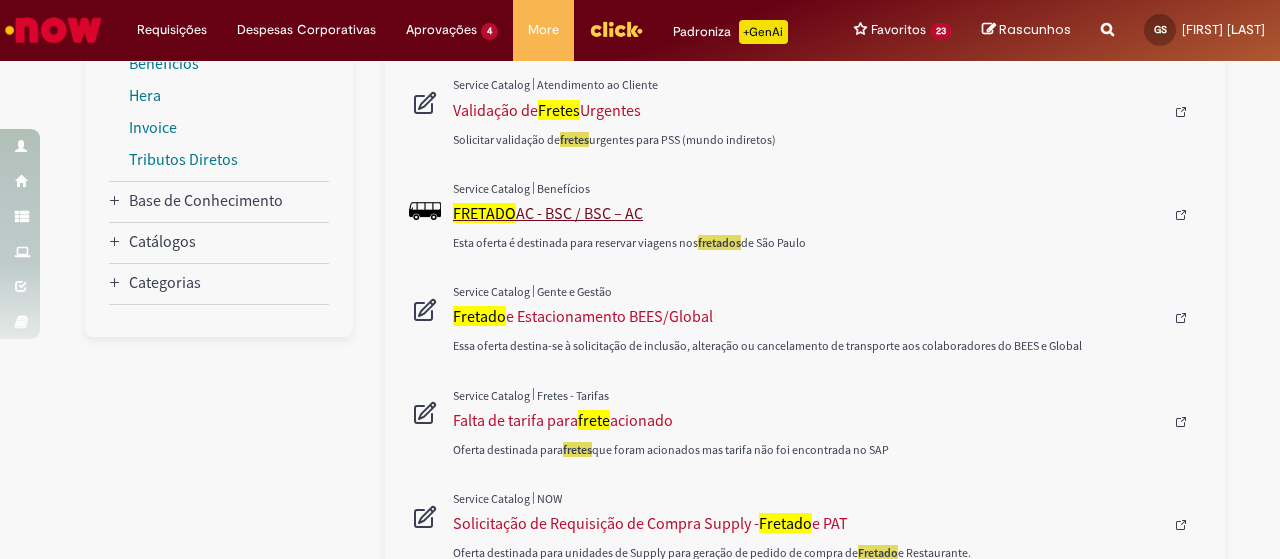 click on "FRETADO" at bounding box center [484, 213] 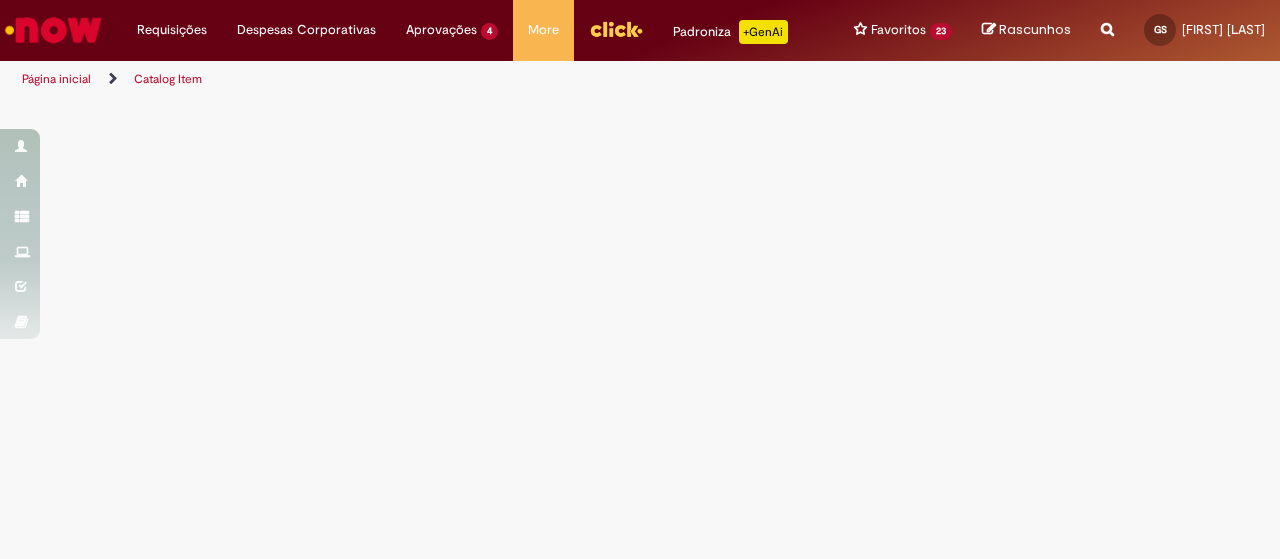 scroll, scrollTop: 0, scrollLeft: 0, axis: both 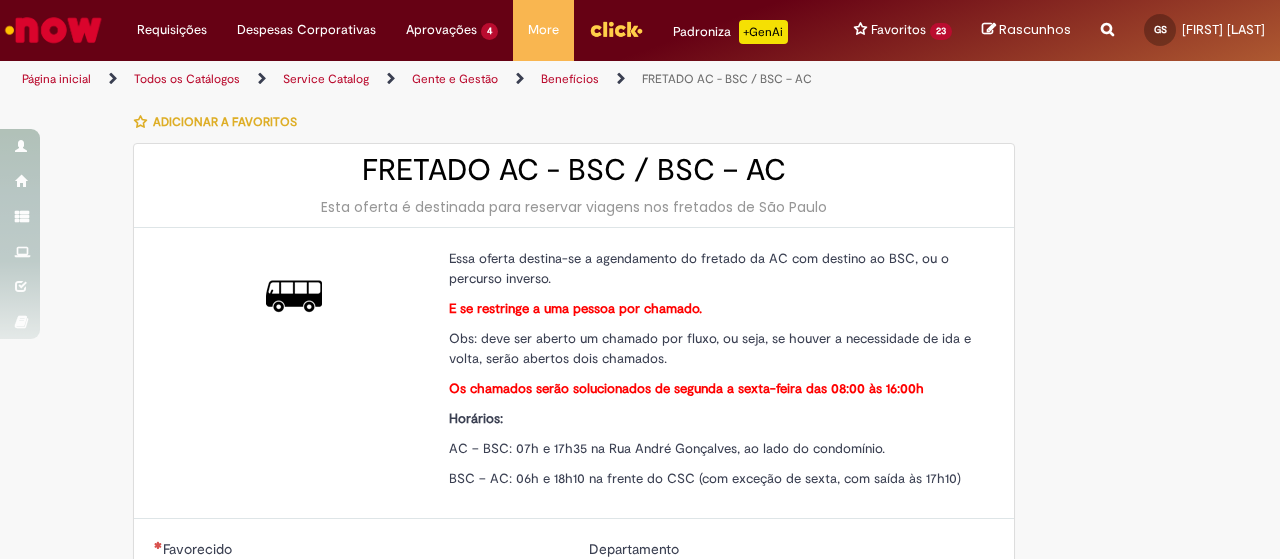 type on "********" 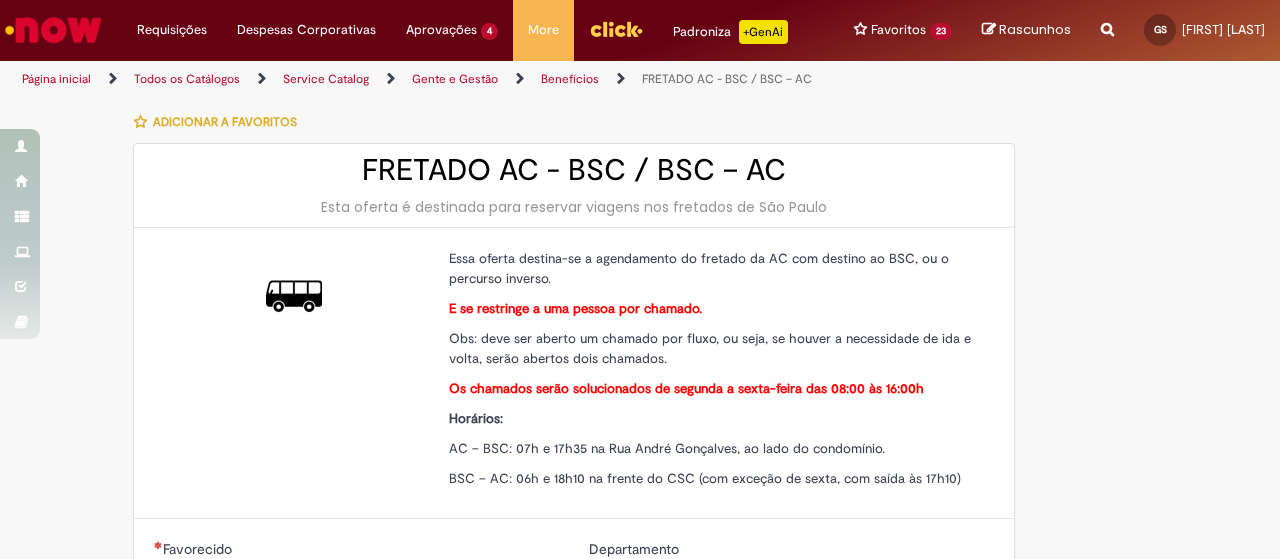 type on "**********" 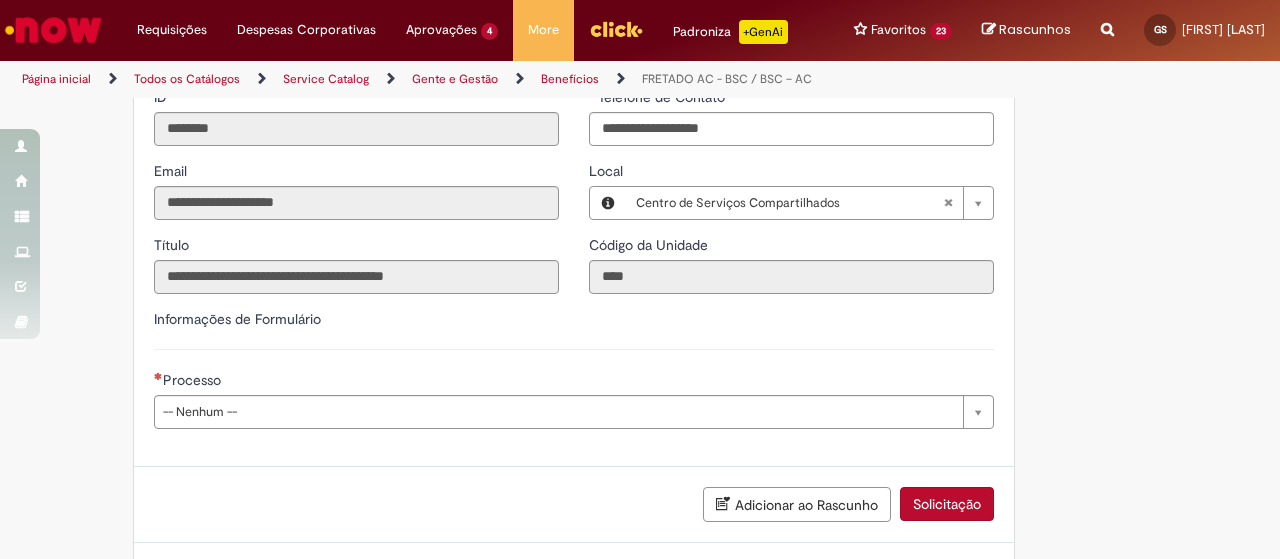 scroll, scrollTop: 632, scrollLeft: 0, axis: vertical 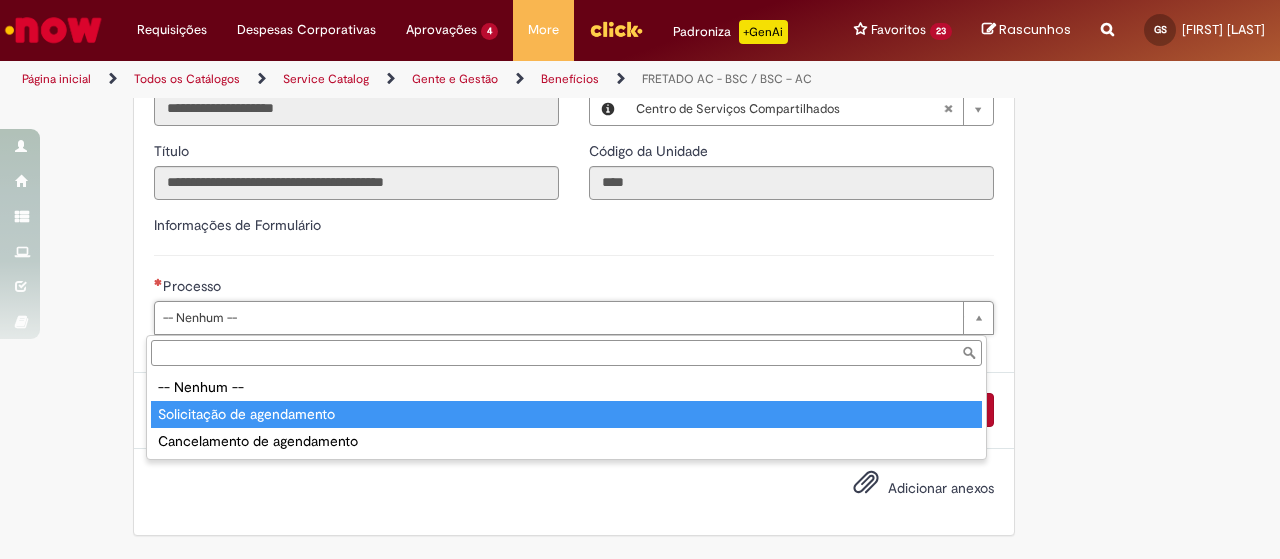 type on "**********" 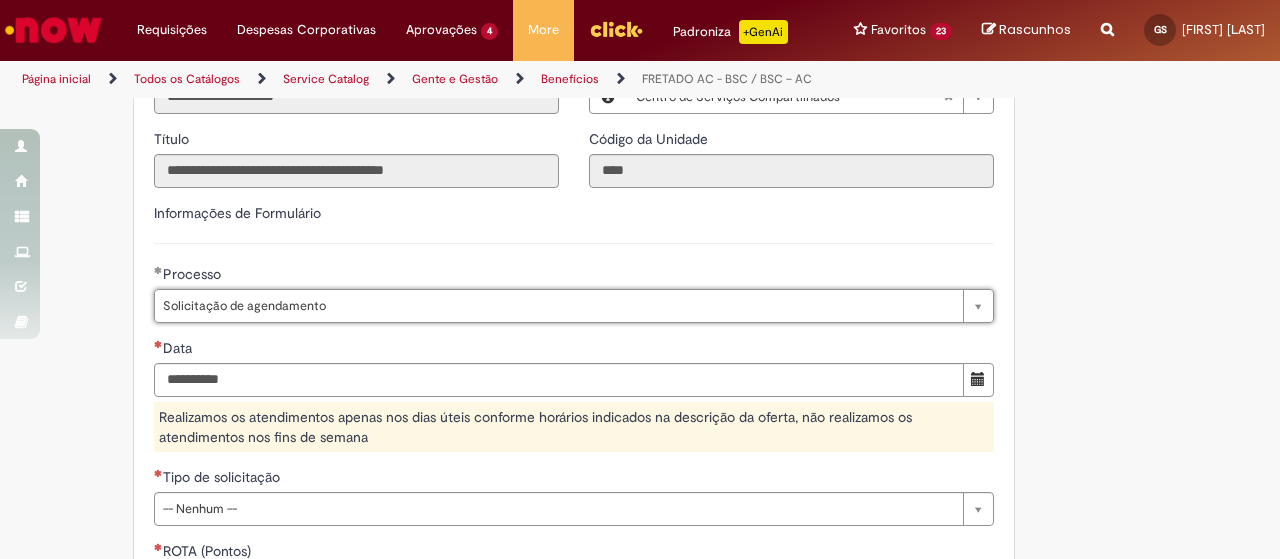 click on "**********" at bounding box center [640, 254] 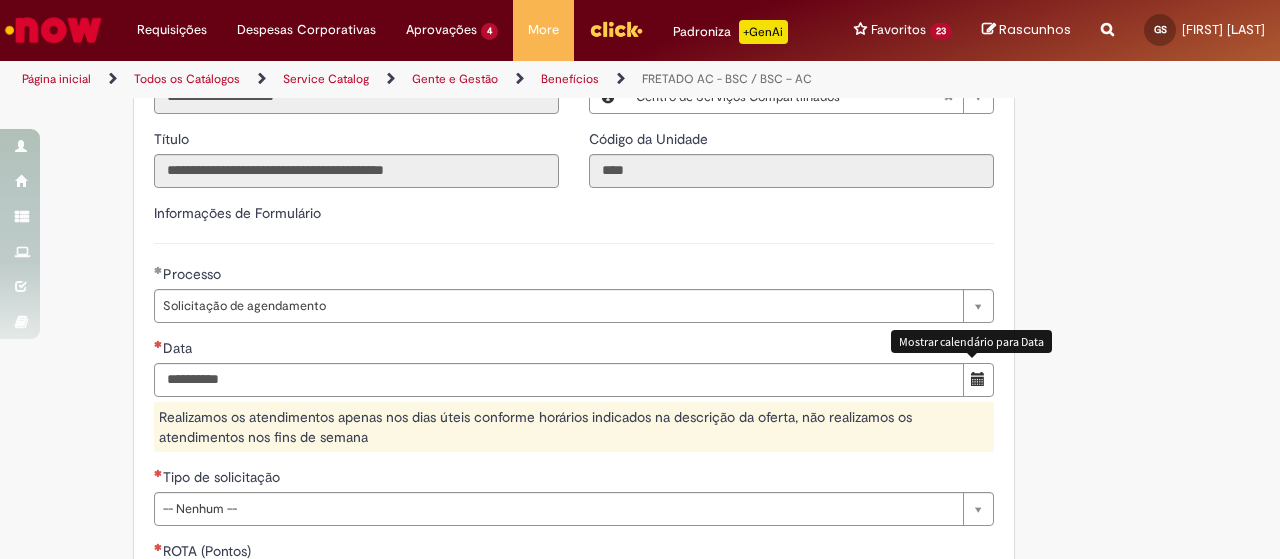 click at bounding box center [978, 379] 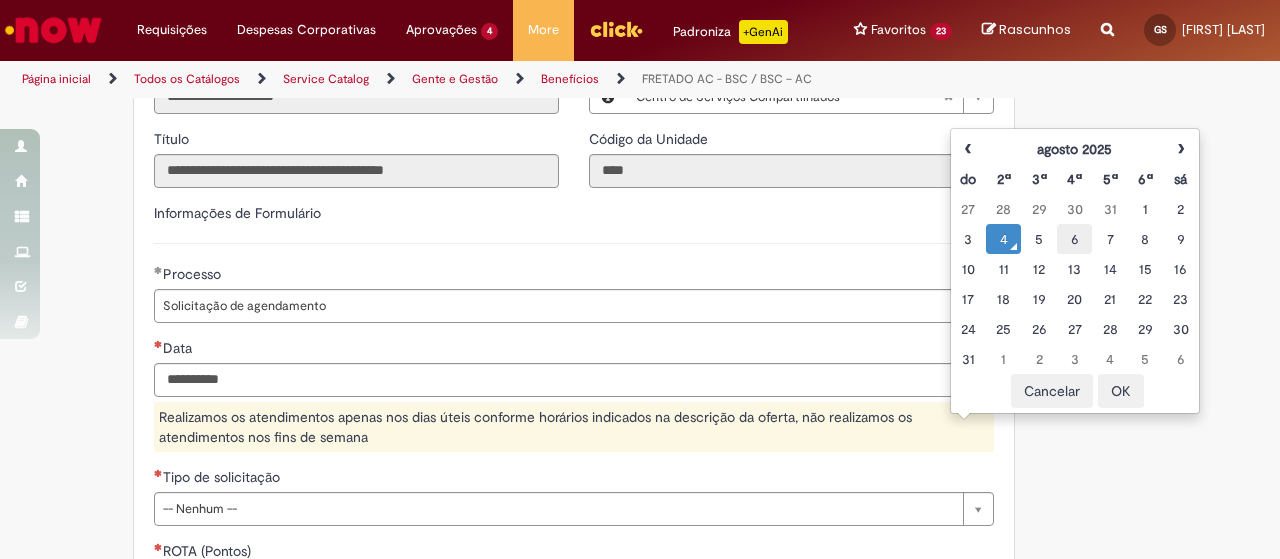 click on "6" at bounding box center [1074, 239] 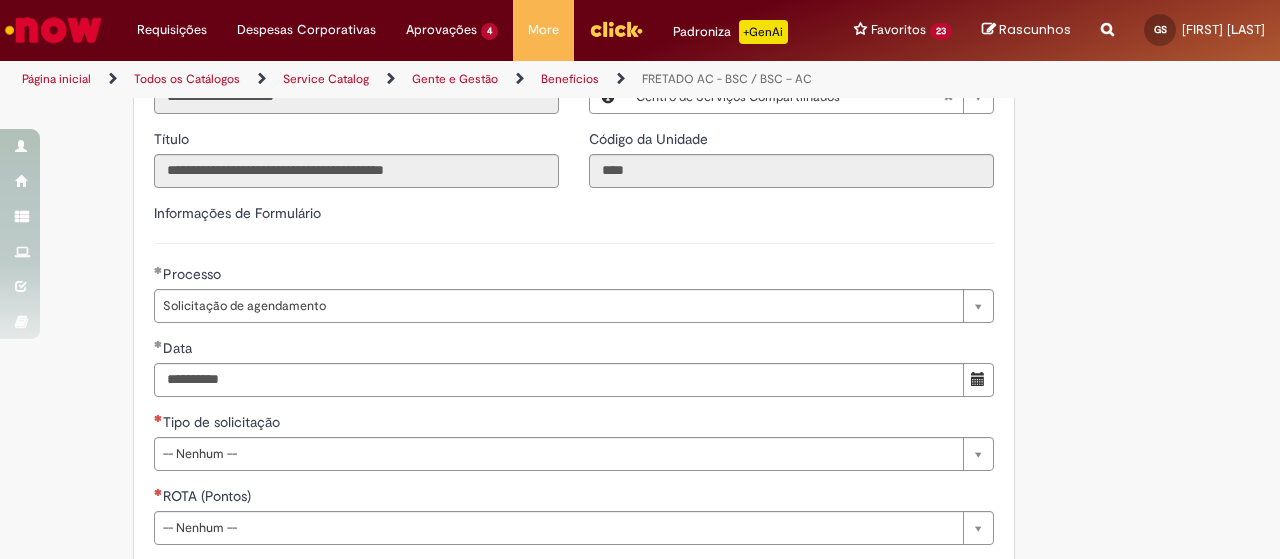 click on "**********" at bounding box center (640, 226) 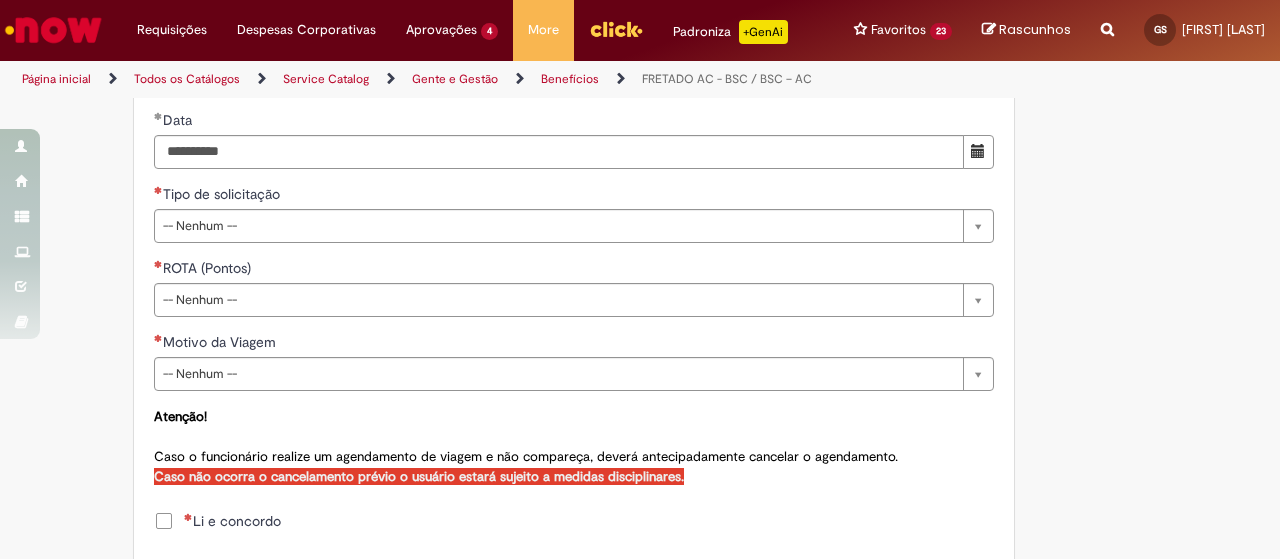 scroll, scrollTop: 924, scrollLeft: 0, axis: vertical 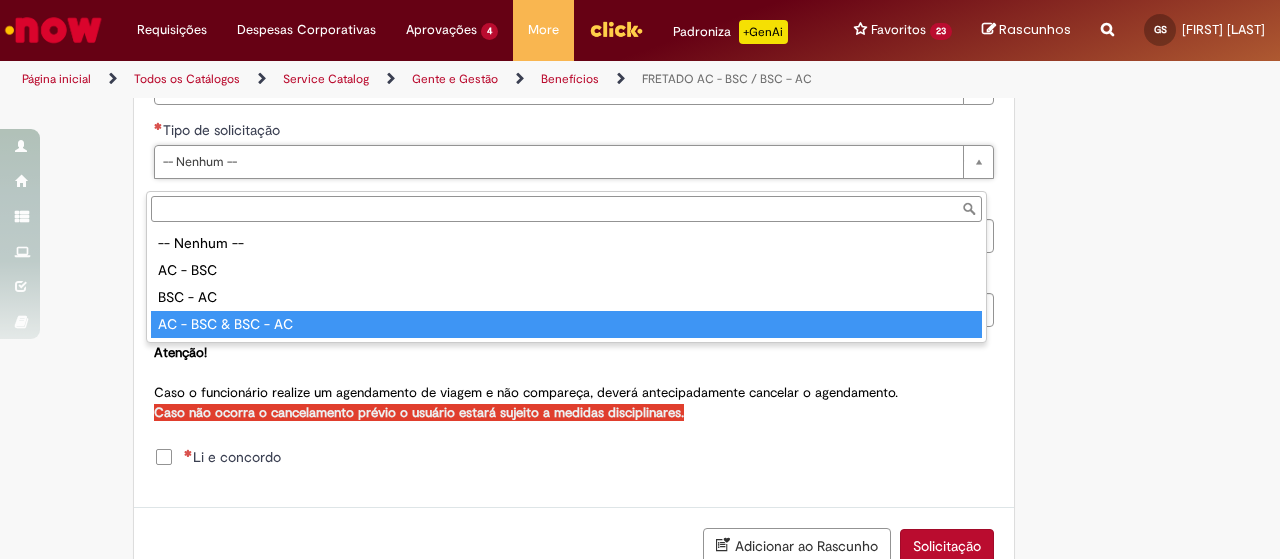 type on "**********" 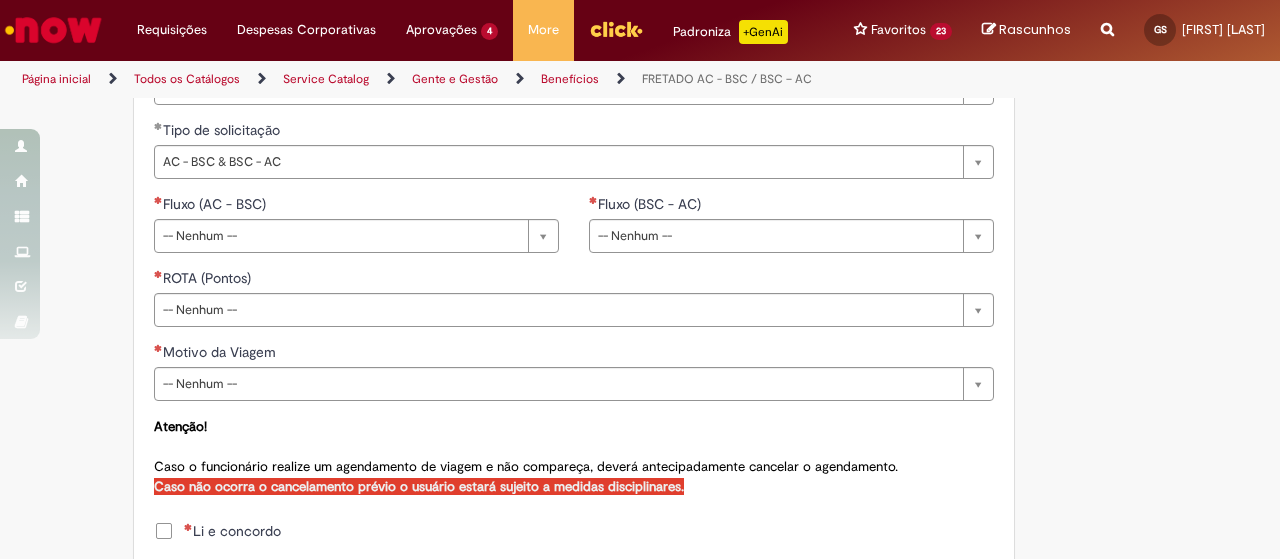 click on "Fluxo (AC - BSC)" at bounding box center [356, 206] 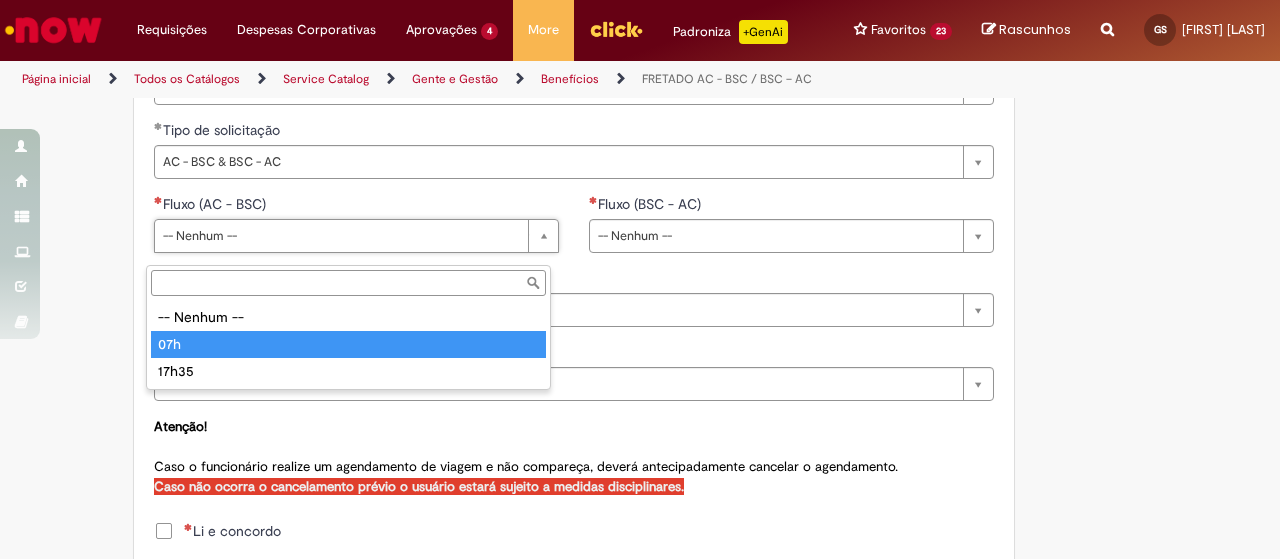 type on "***" 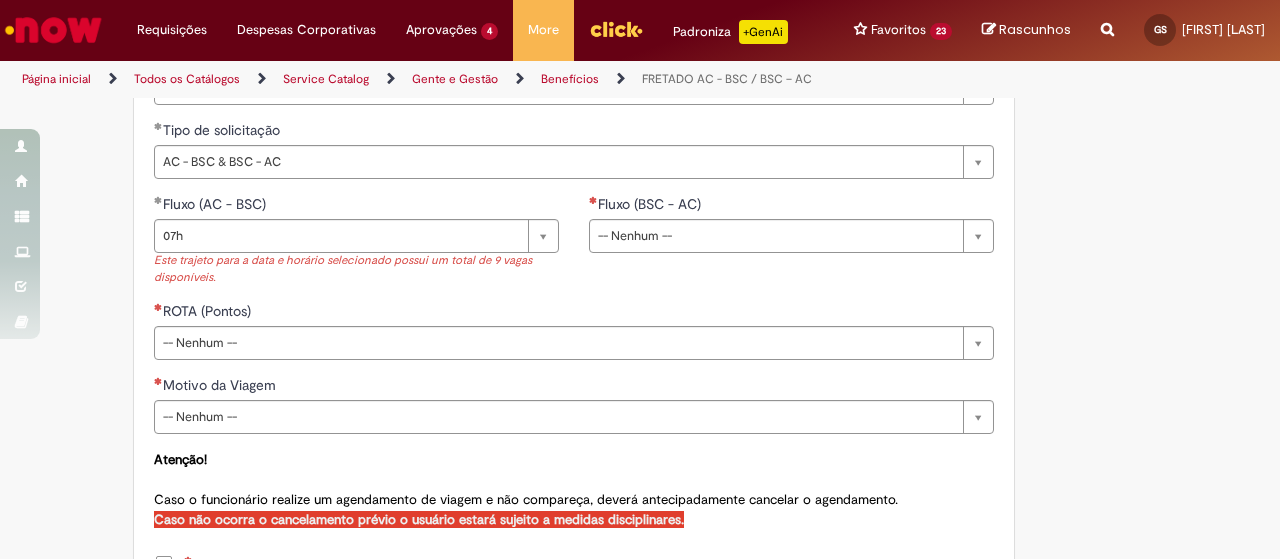 click on "**********" at bounding box center (574, 247) 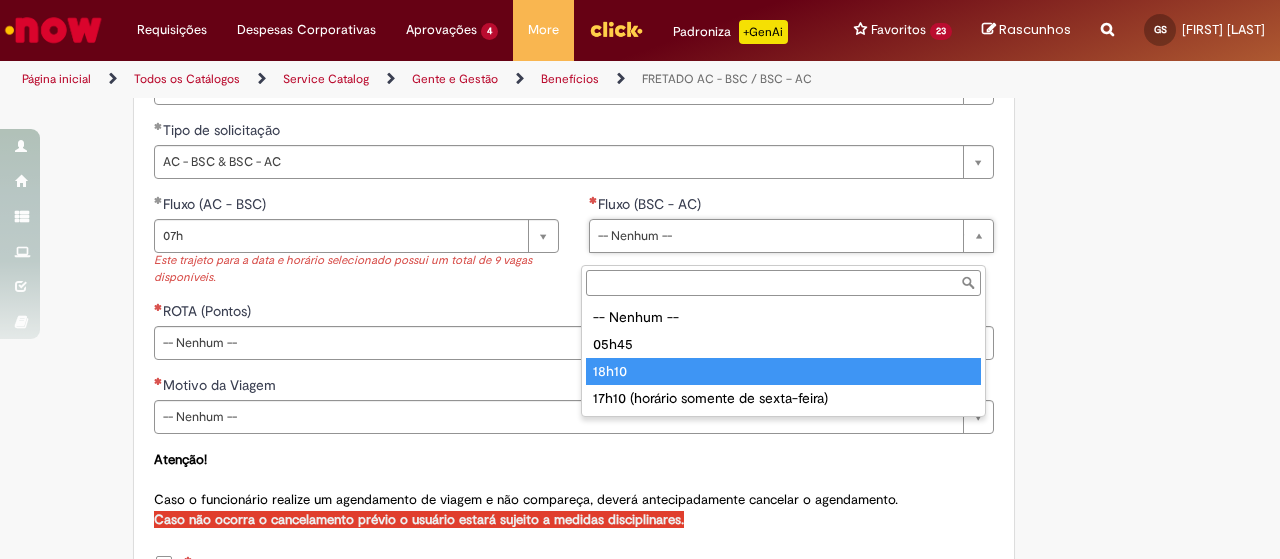 type on "*****" 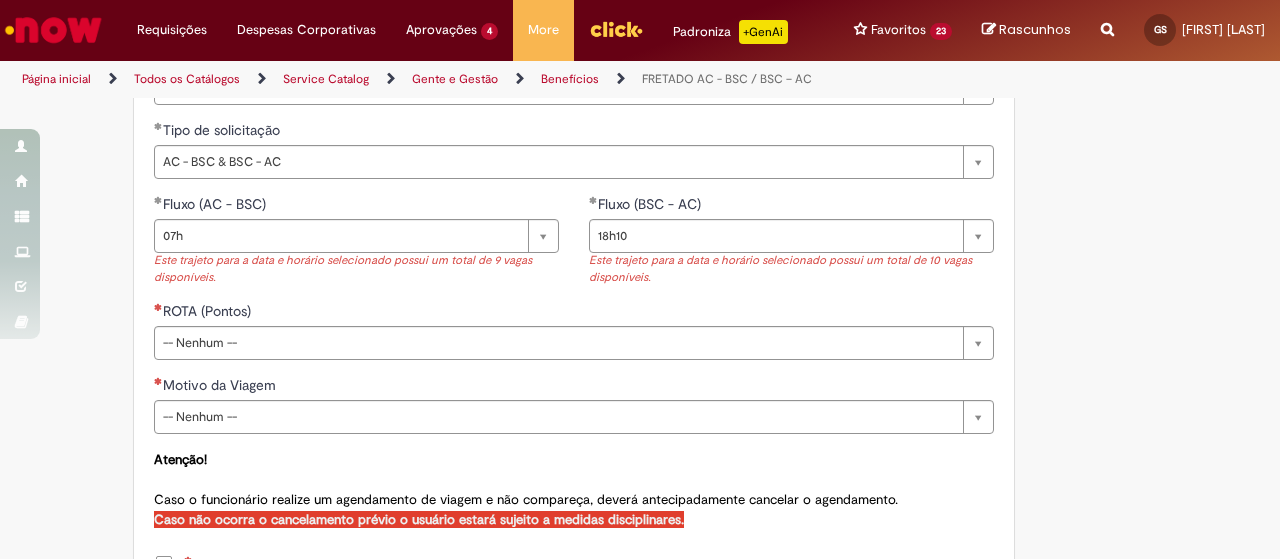 click on "**********" at bounding box center (640, -12) 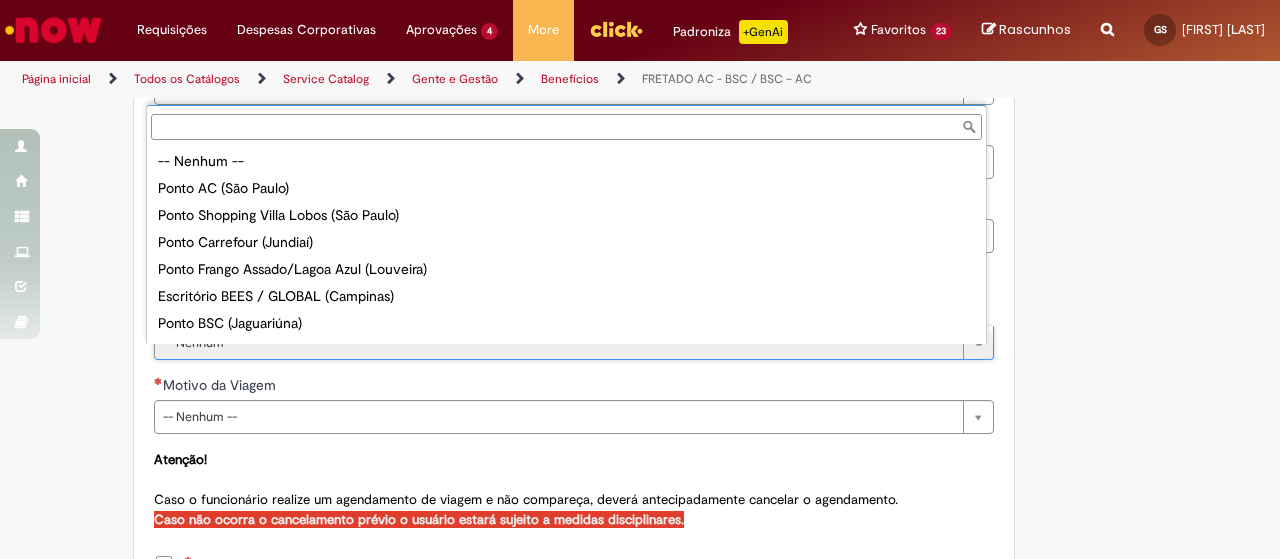 scroll, scrollTop: 50, scrollLeft: 0, axis: vertical 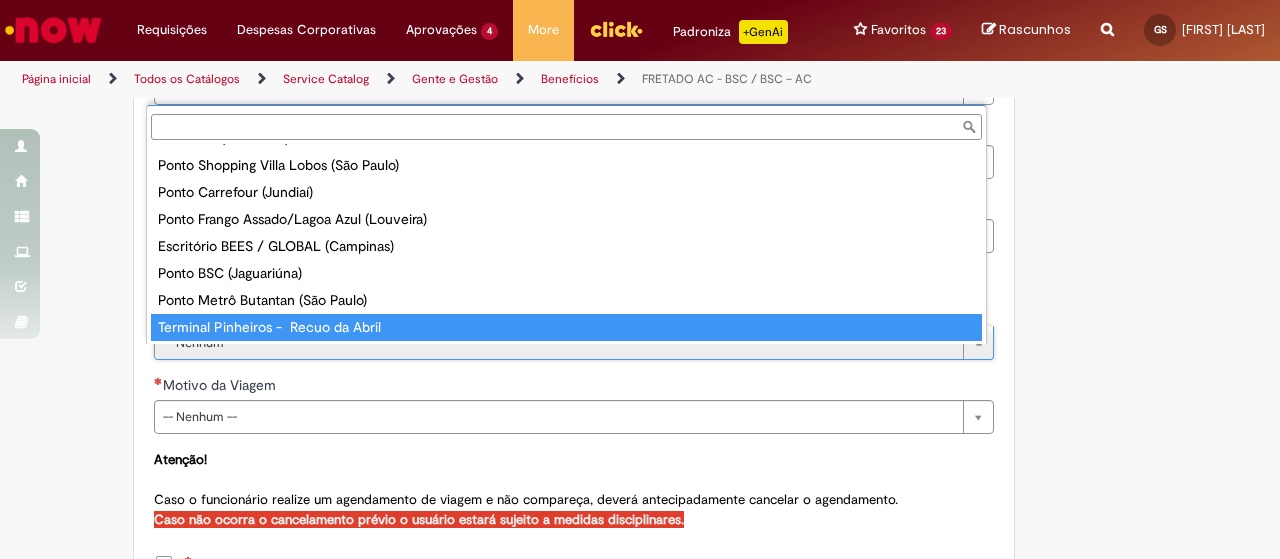 type on "**********" 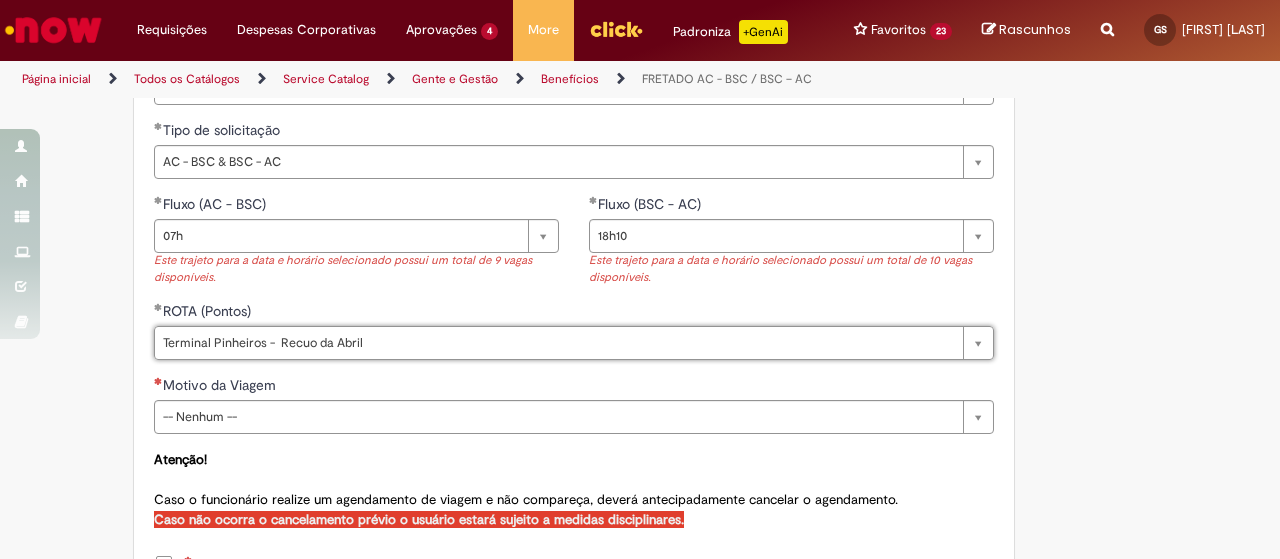 click on "**********" at bounding box center [640, -12] 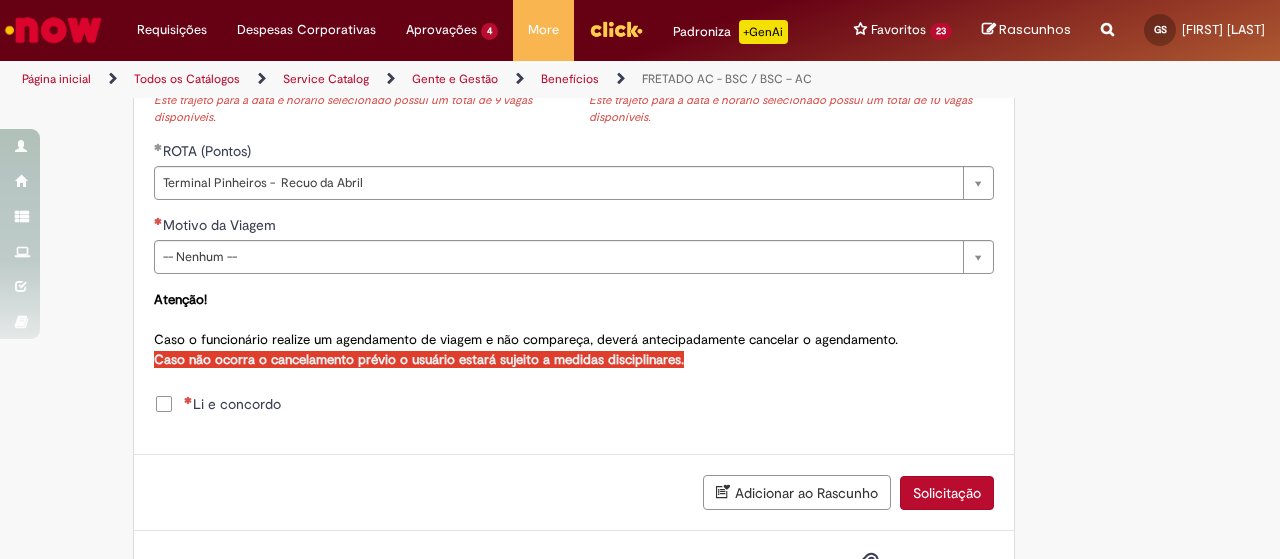 scroll, scrollTop: 1138, scrollLeft: 0, axis: vertical 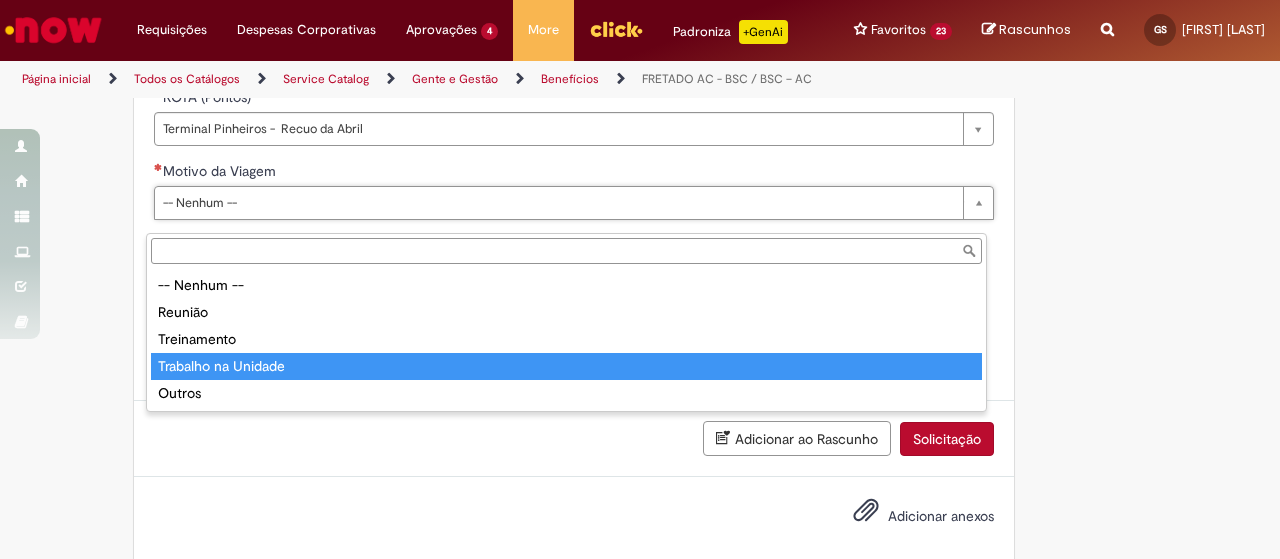 type on "**********" 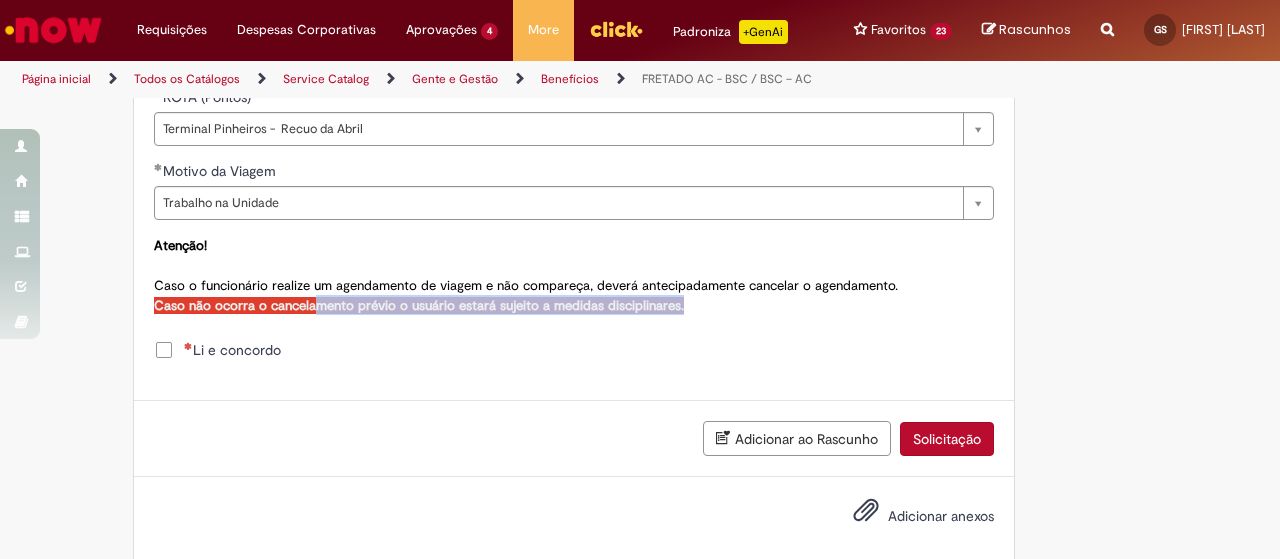 drag, startPoint x: 1125, startPoint y: 341, endPoint x: 308, endPoint y: 332, distance: 817.04956 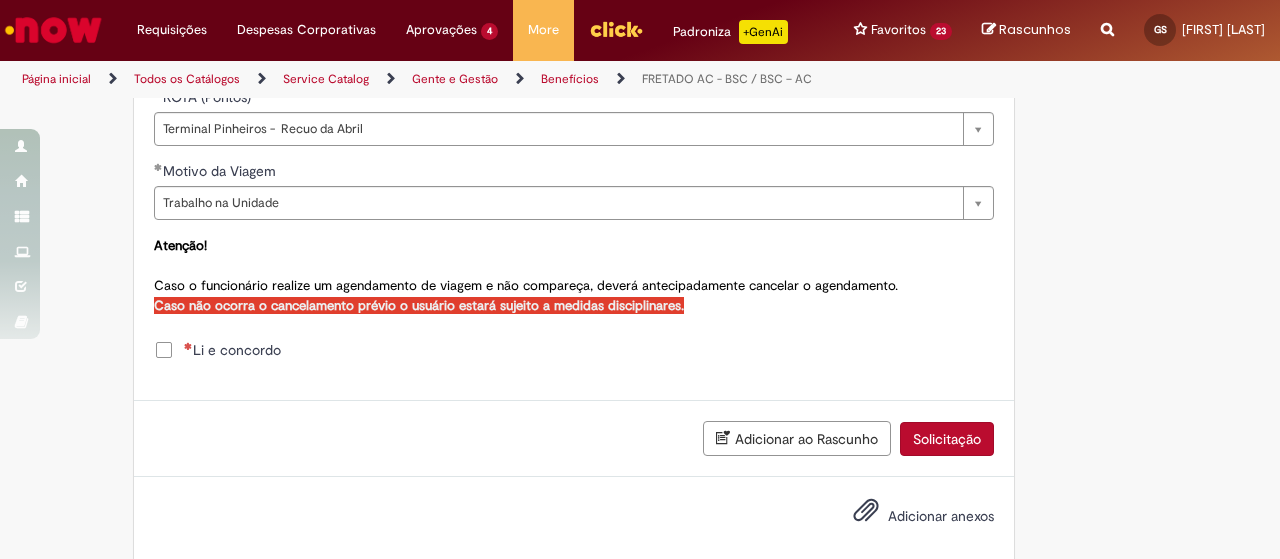 click on "Li e concordo" at bounding box center (232, 350) 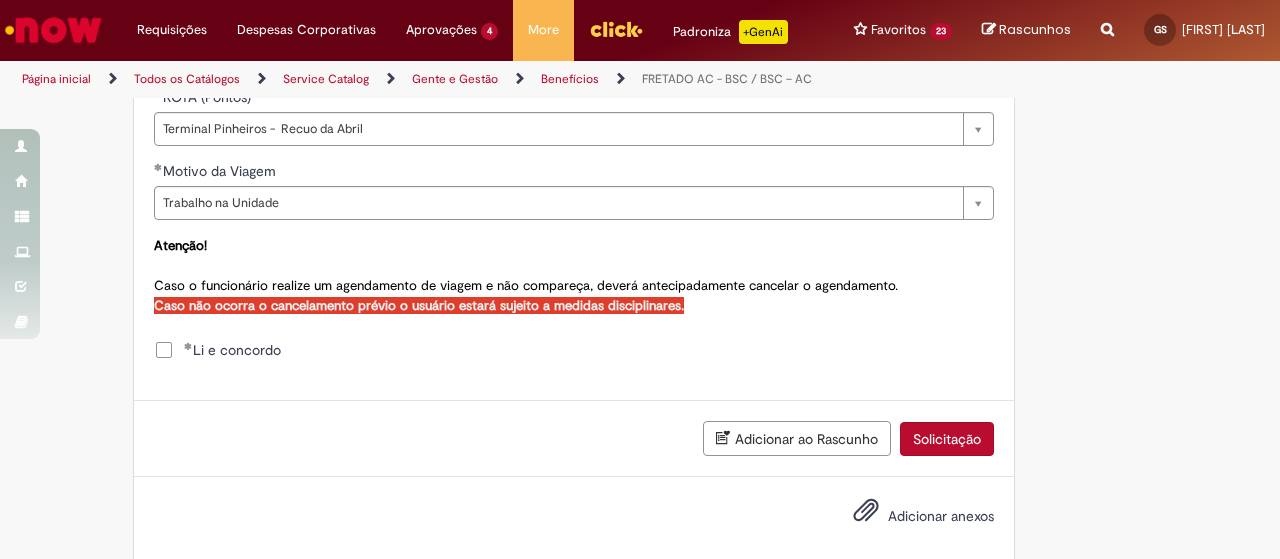 click on "Solicitação" at bounding box center [947, 439] 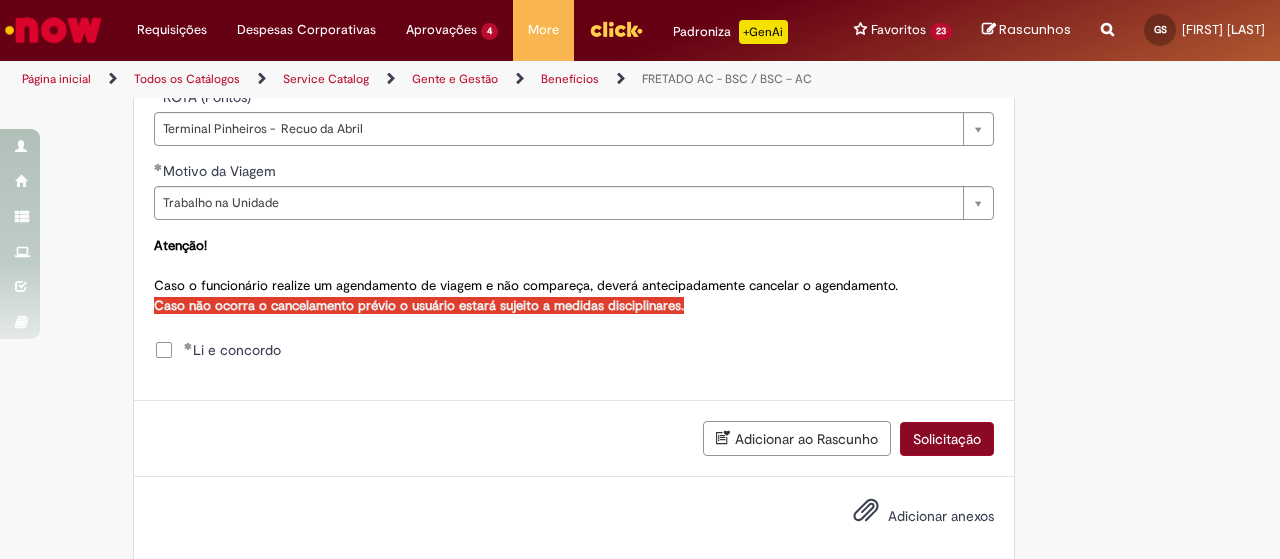 scroll, scrollTop: 1134, scrollLeft: 0, axis: vertical 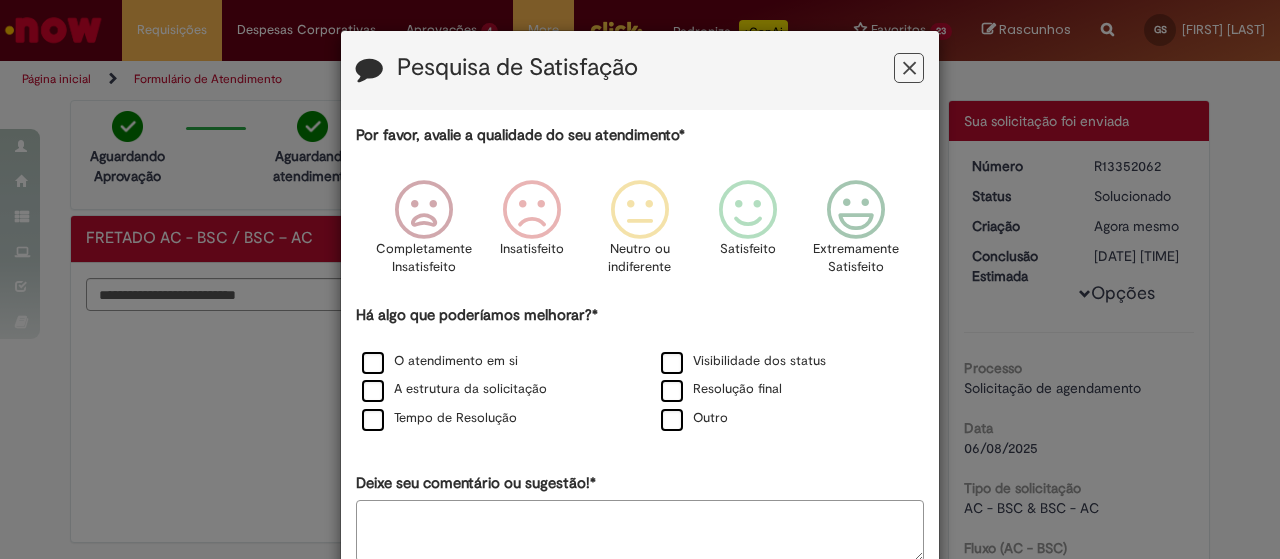 click at bounding box center (909, 68) 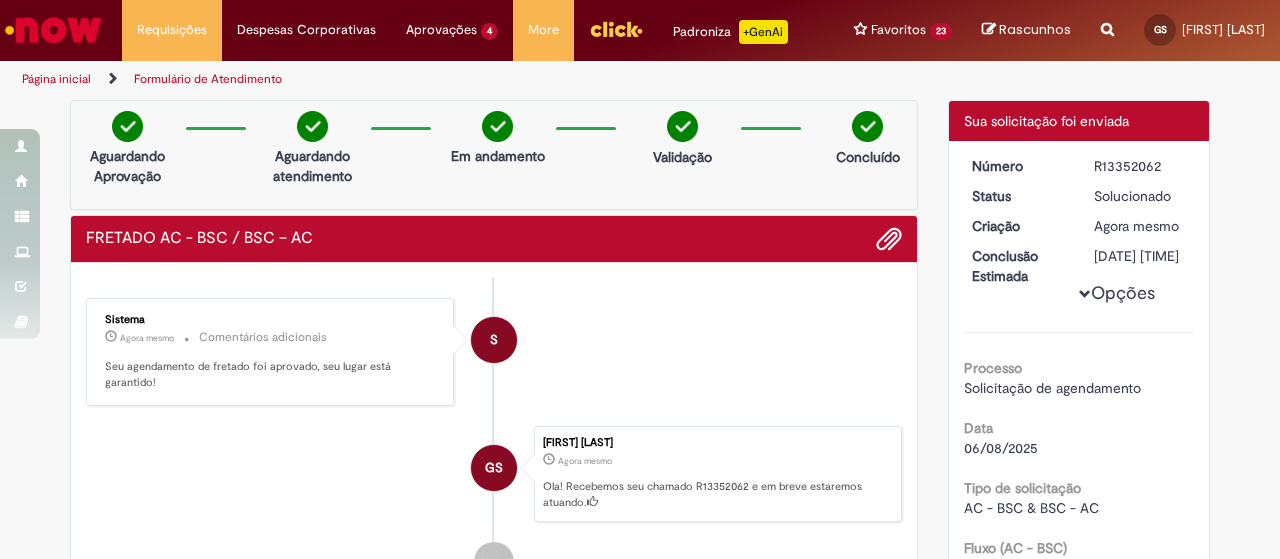 click at bounding box center [1107, 18] 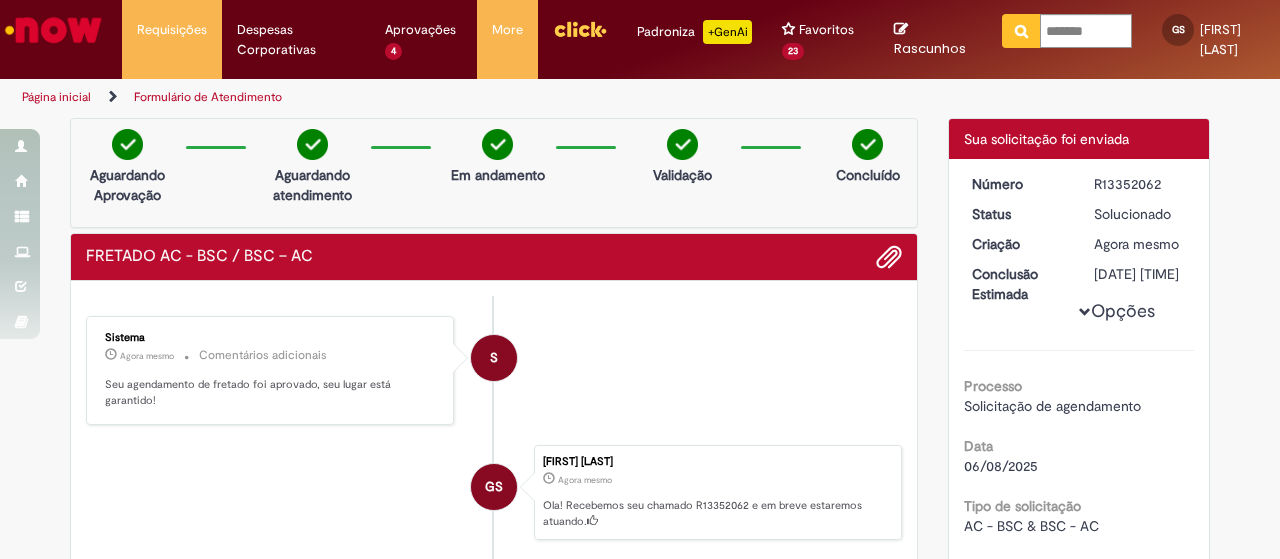 click at bounding box center [1021, 31] 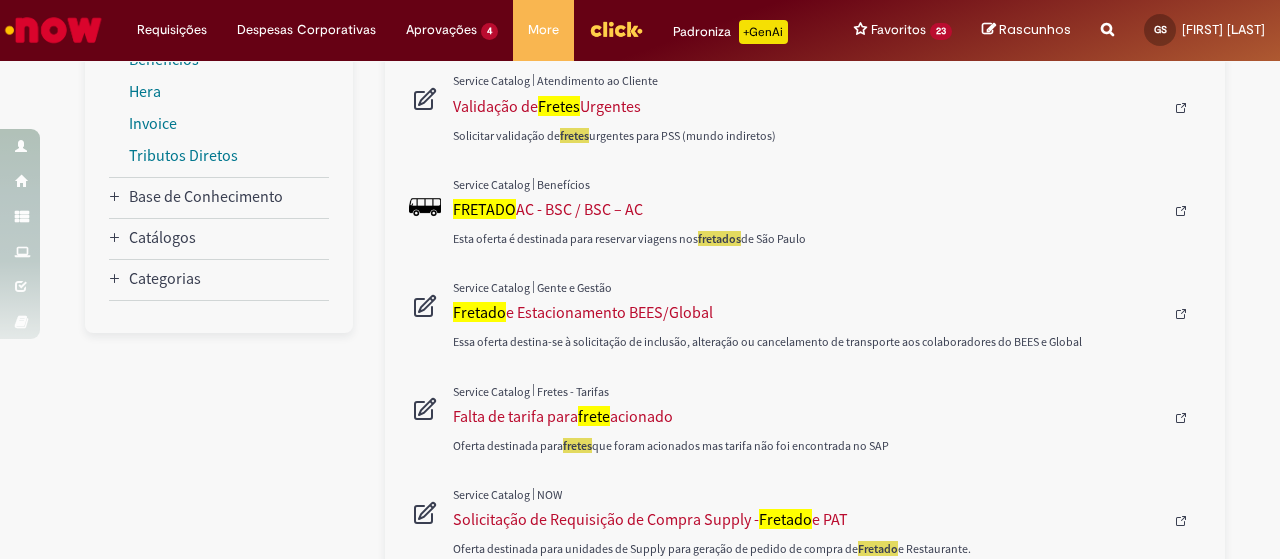 scroll, scrollTop: 518, scrollLeft: 0, axis: vertical 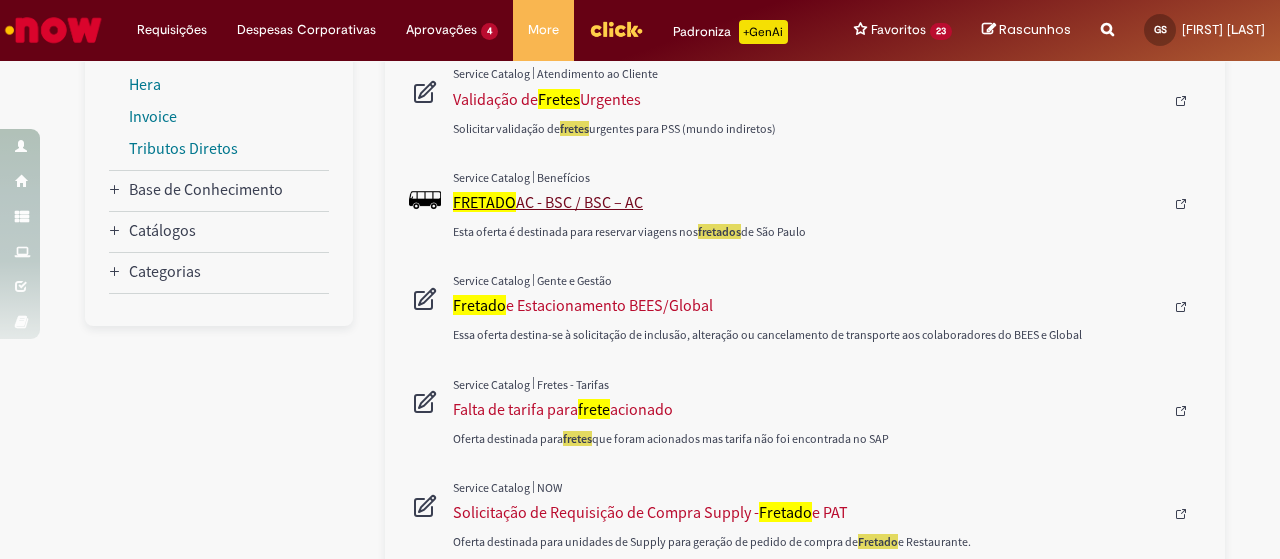 click on "FRETADO  AC - BSC / BSC – AC" at bounding box center [808, 202] 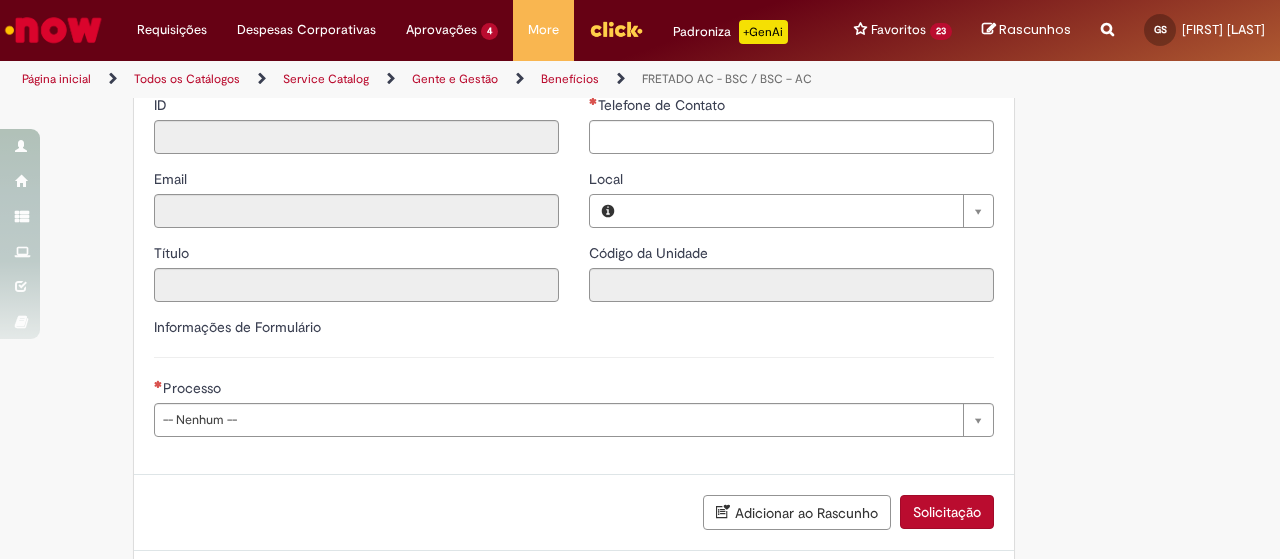 type on "********" 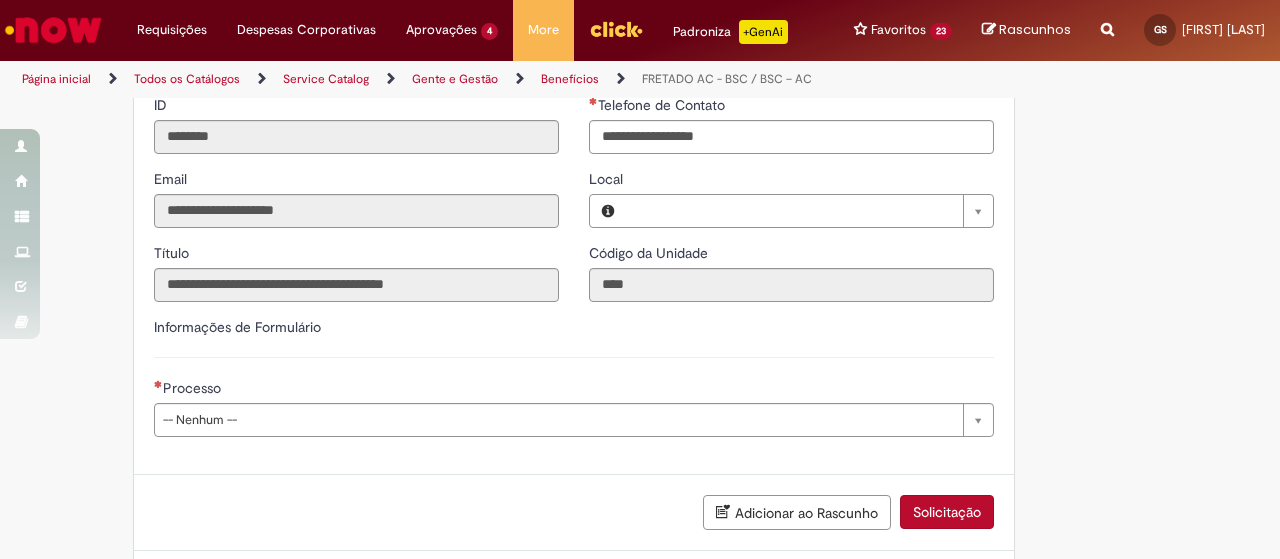 scroll, scrollTop: 0, scrollLeft: 0, axis: both 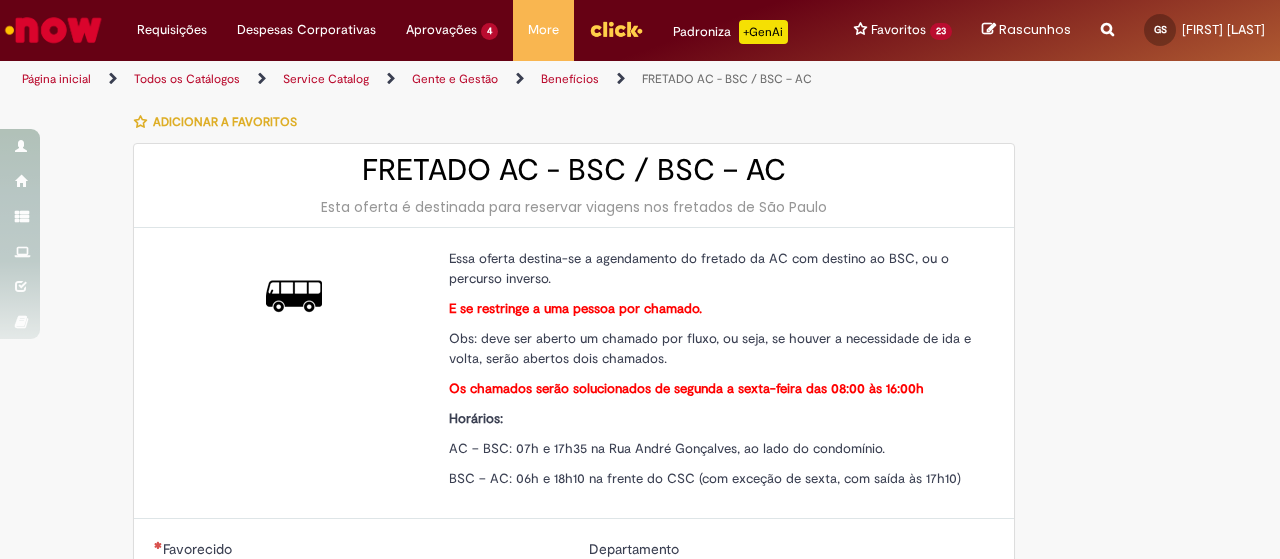 type on "**********" 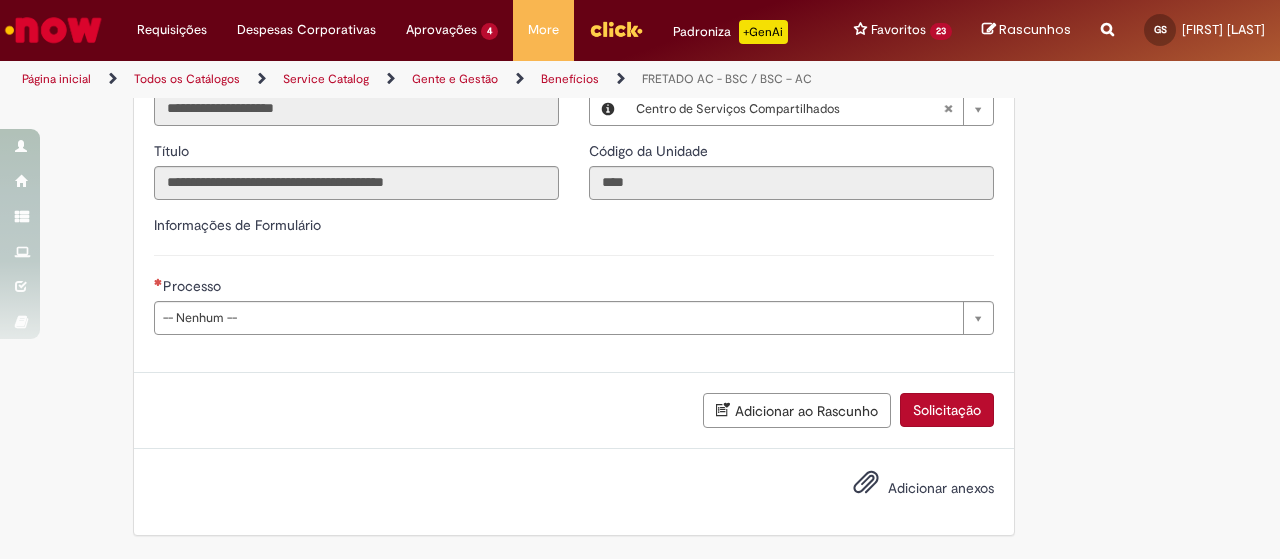 scroll, scrollTop: 632, scrollLeft: 0, axis: vertical 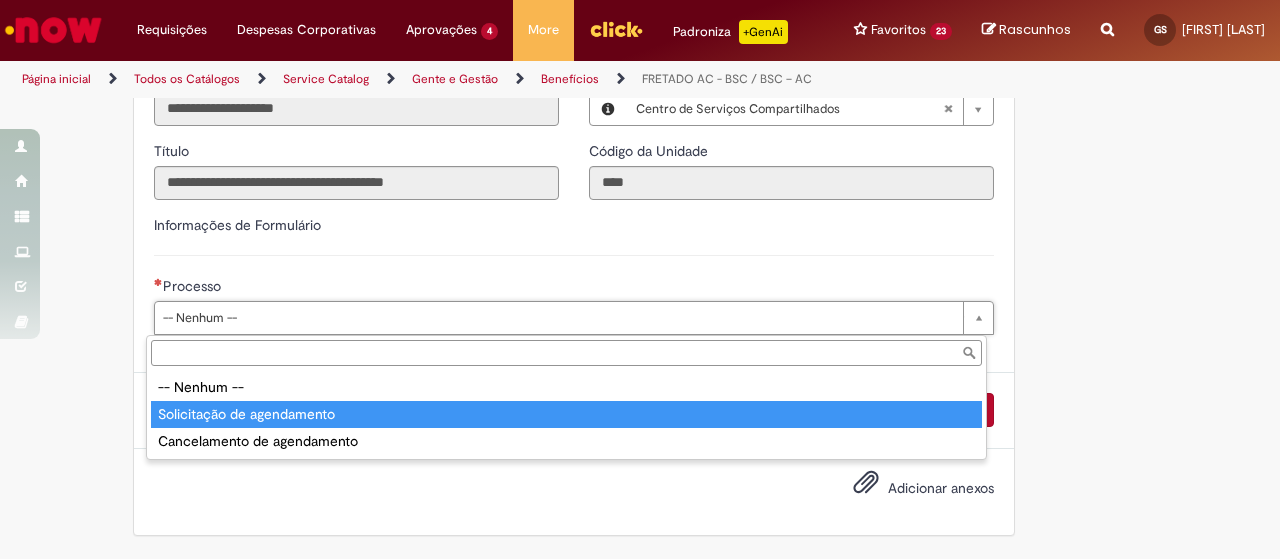 type on "**********" 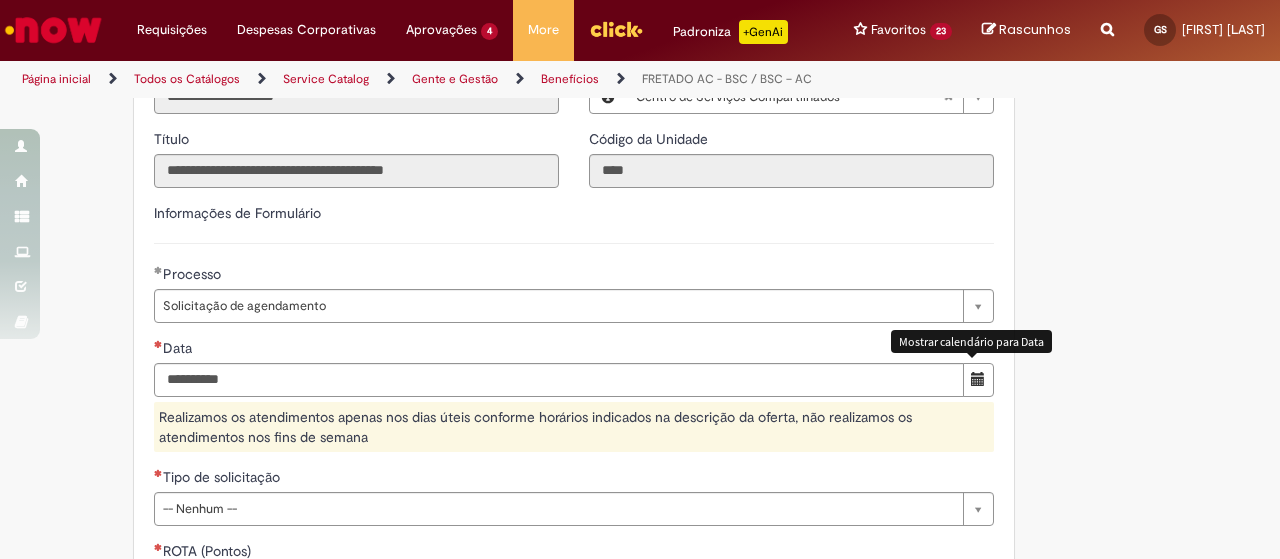 click at bounding box center [978, 379] 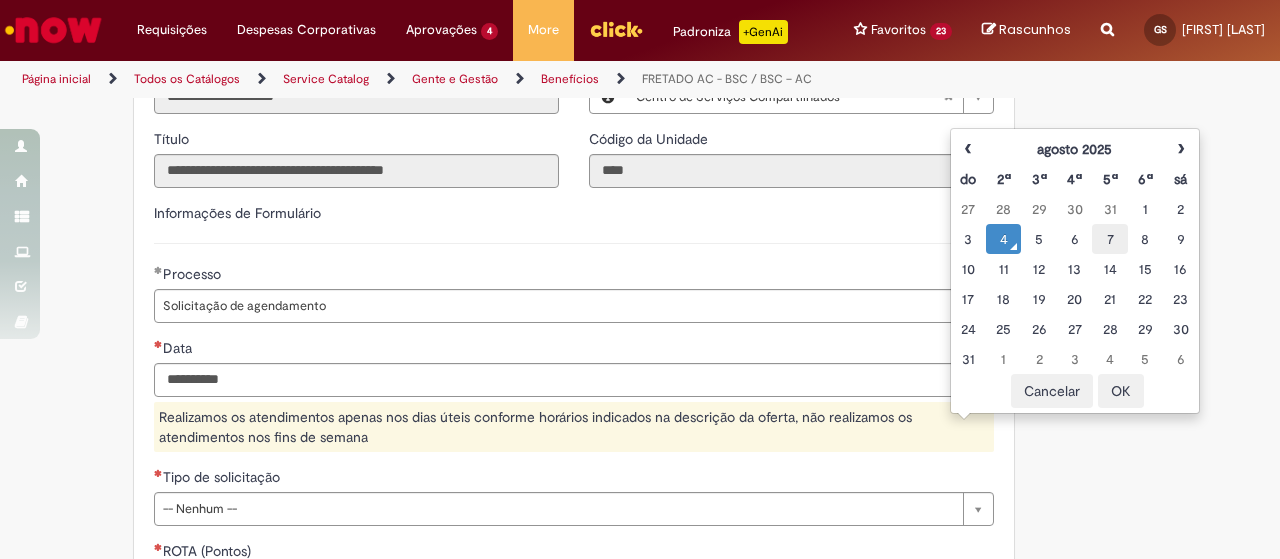 click on "7" at bounding box center (1109, 239) 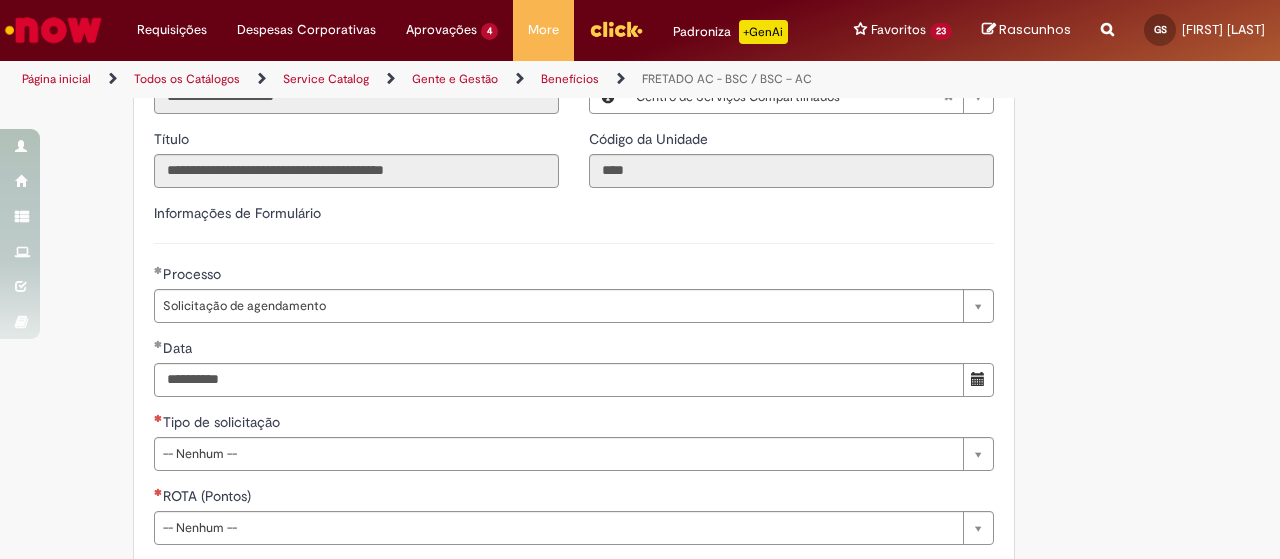 click on "**********" at bounding box center [640, 226] 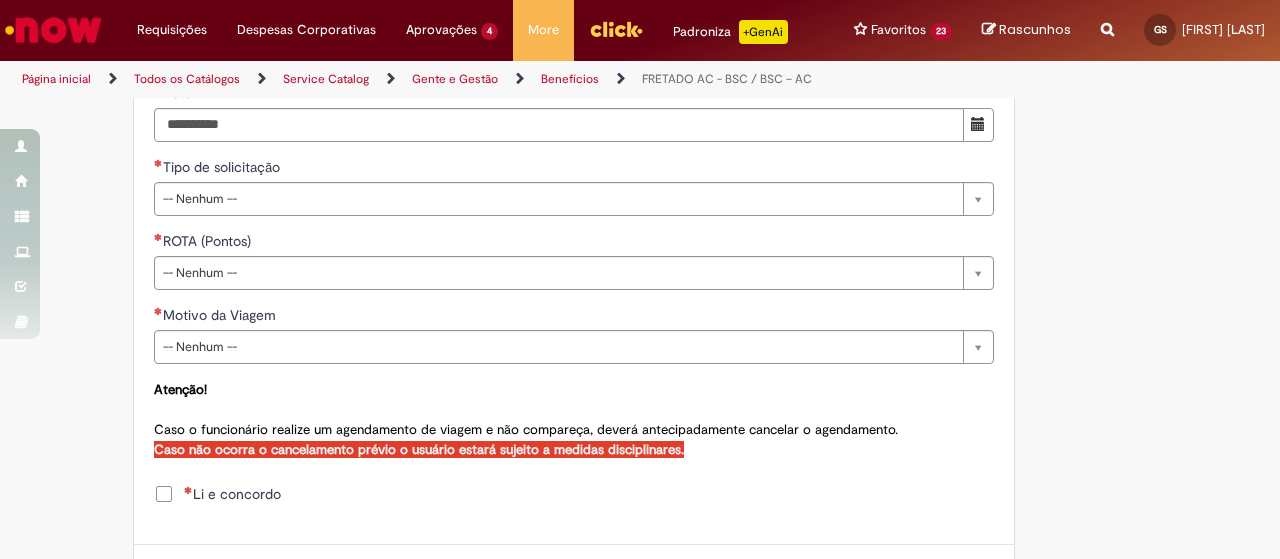 scroll, scrollTop: 892, scrollLeft: 0, axis: vertical 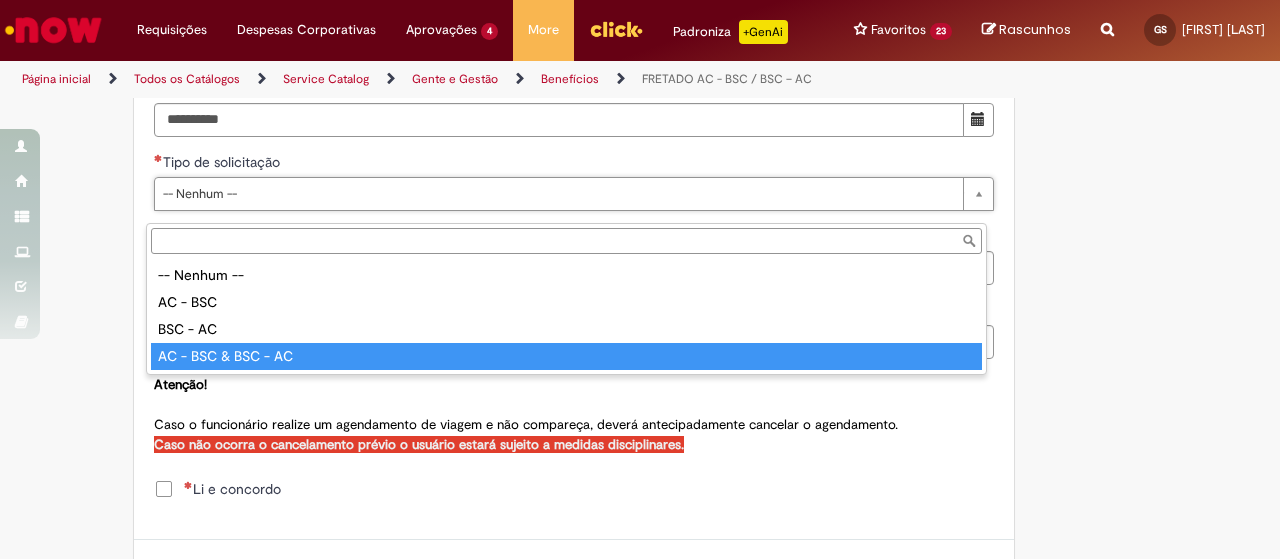 type on "**********" 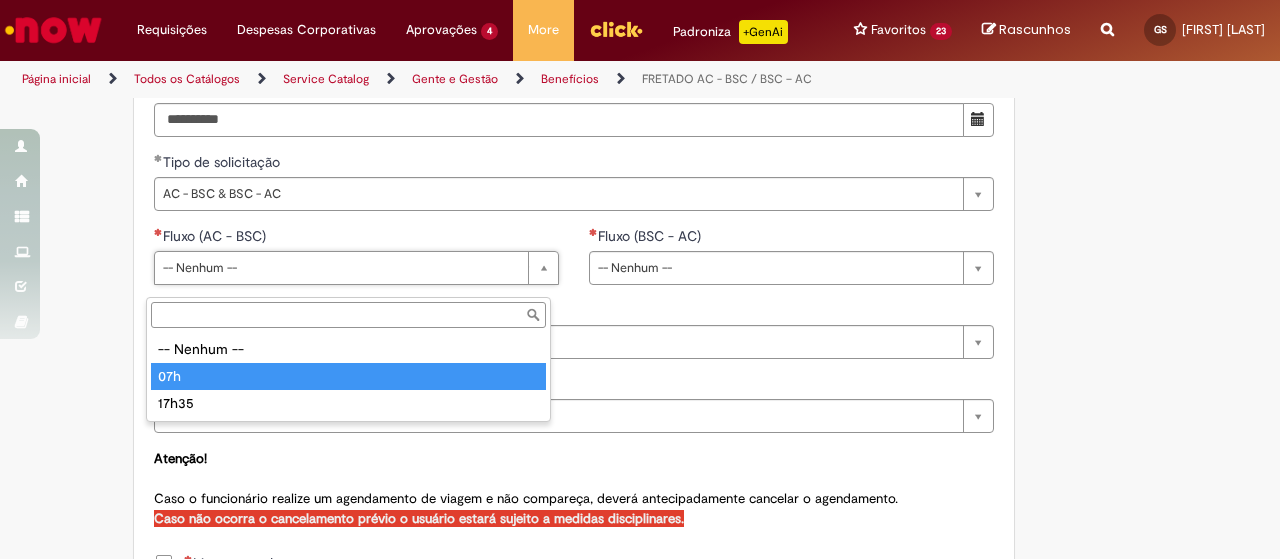 type on "***" 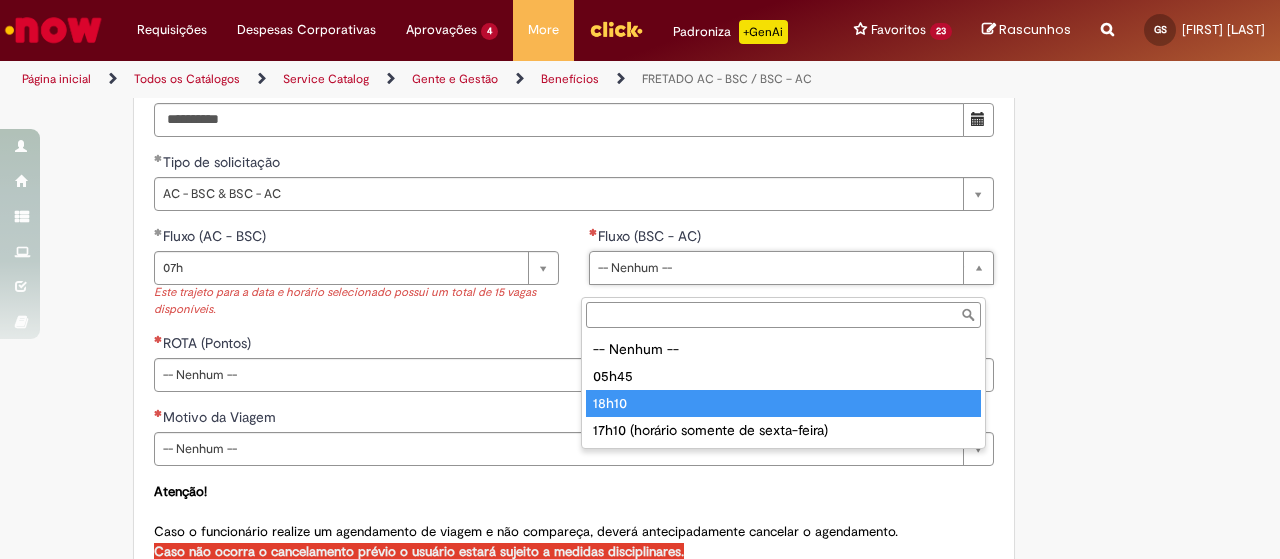 type on "*****" 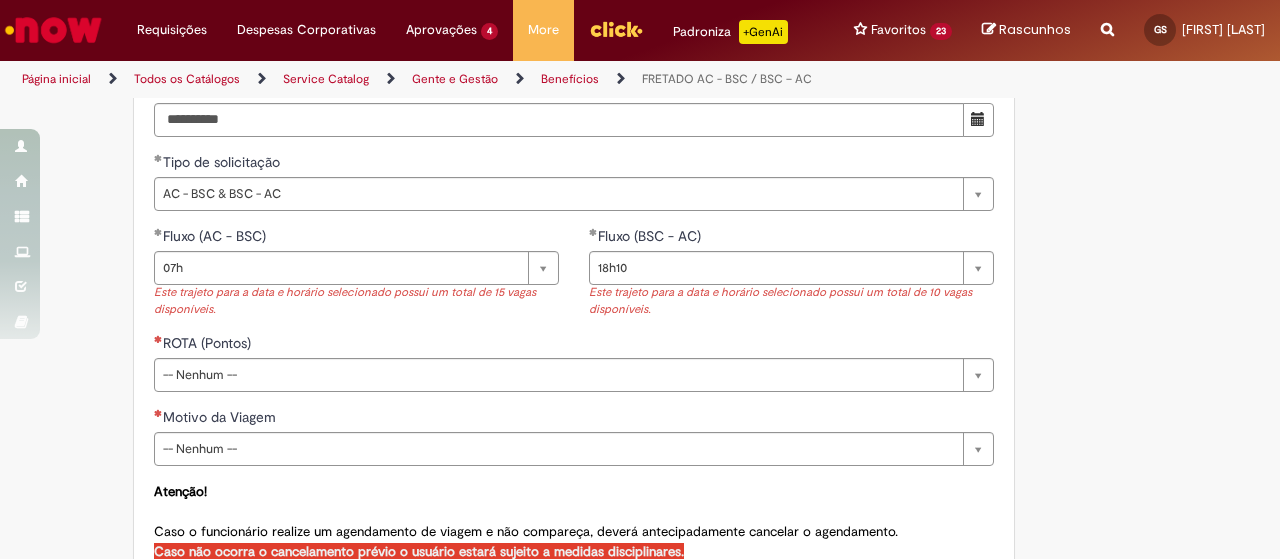 click on "**********" at bounding box center [791, 279] 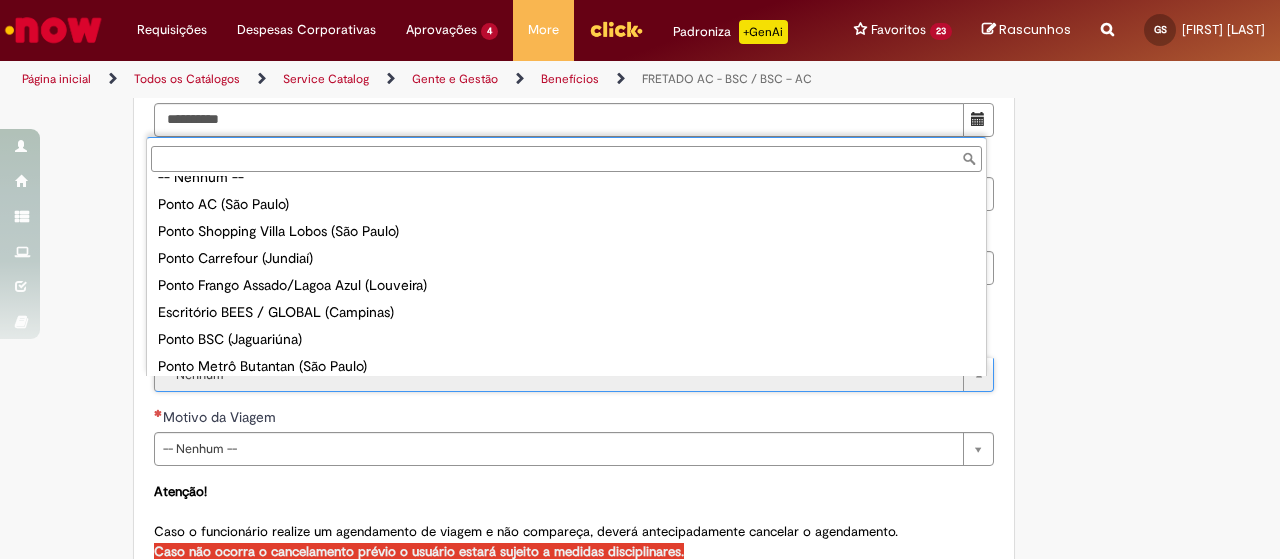 scroll, scrollTop: 50, scrollLeft: 0, axis: vertical 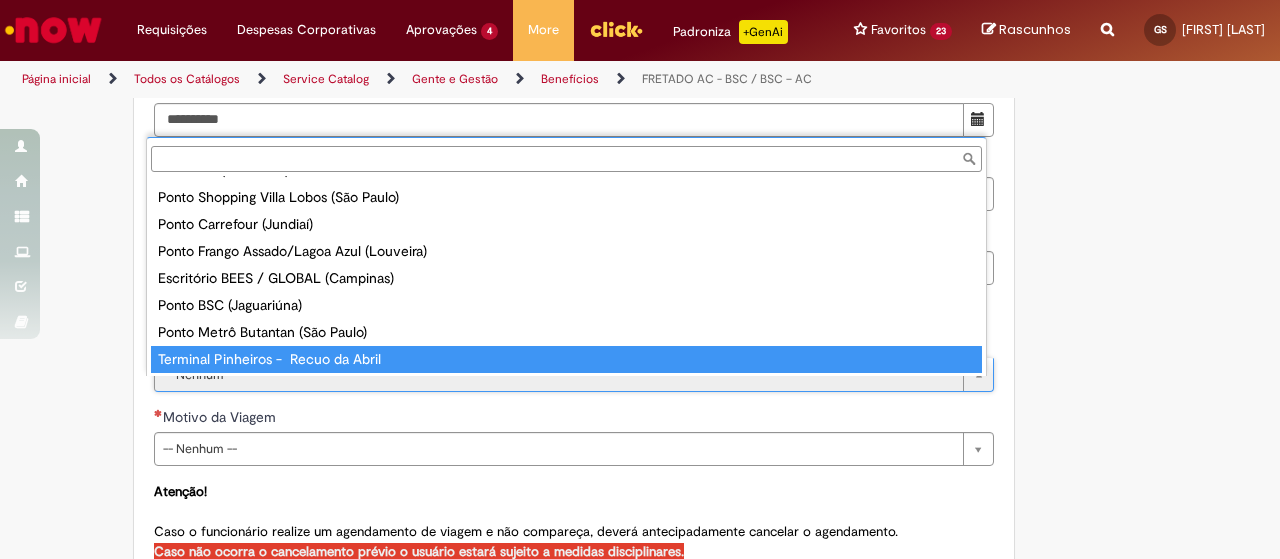 type on "**********" 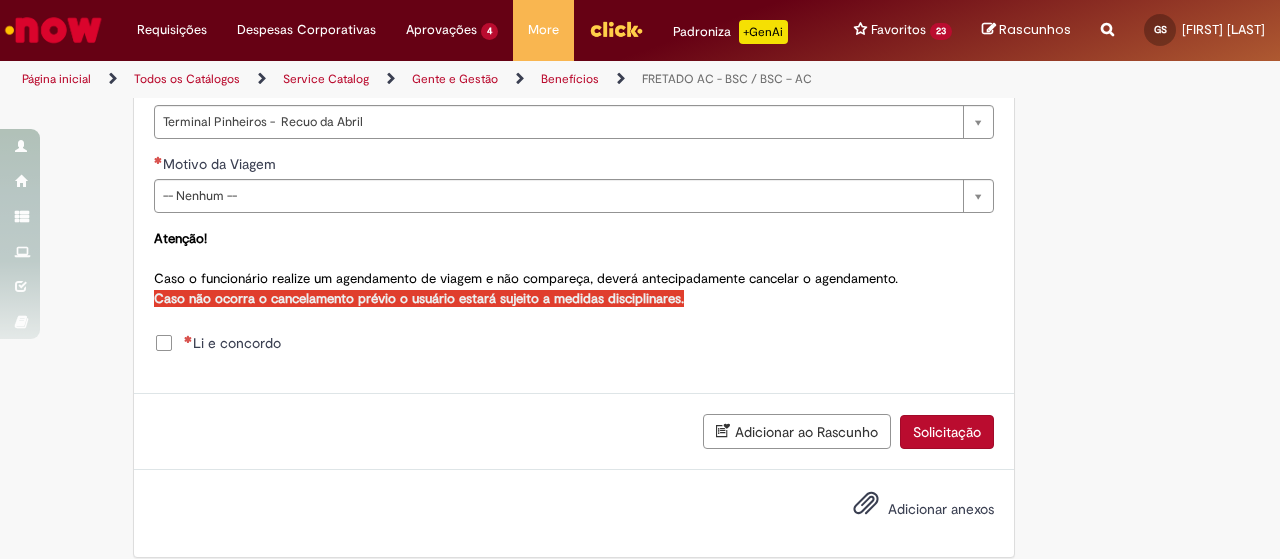 scroll, scrollTop: 1153, scrollLeft: 0, axis: vertical 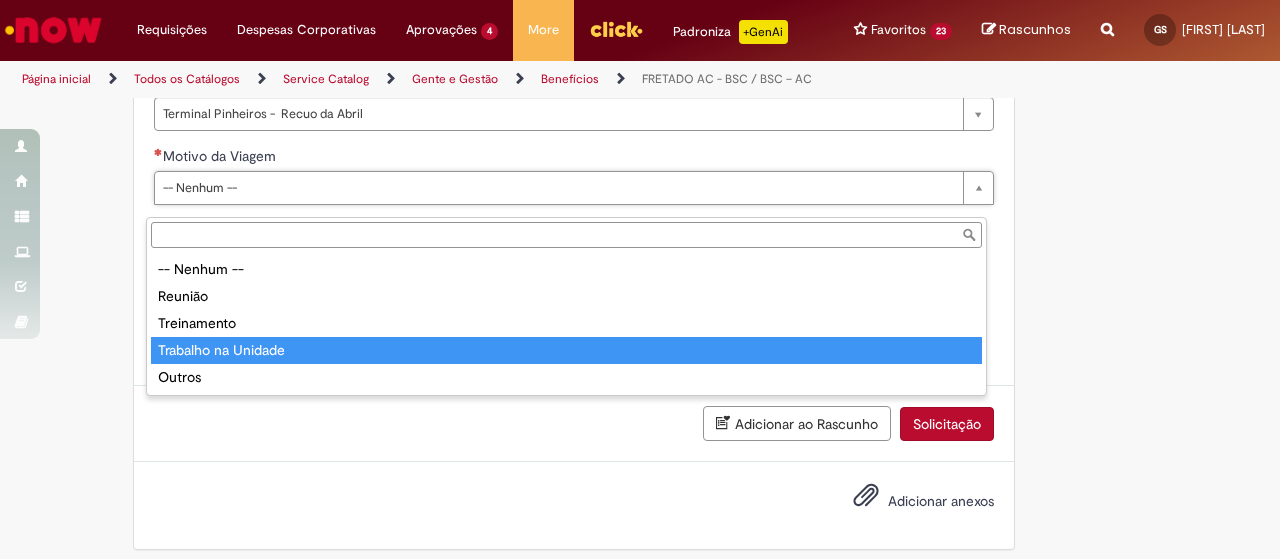 type on "**********" 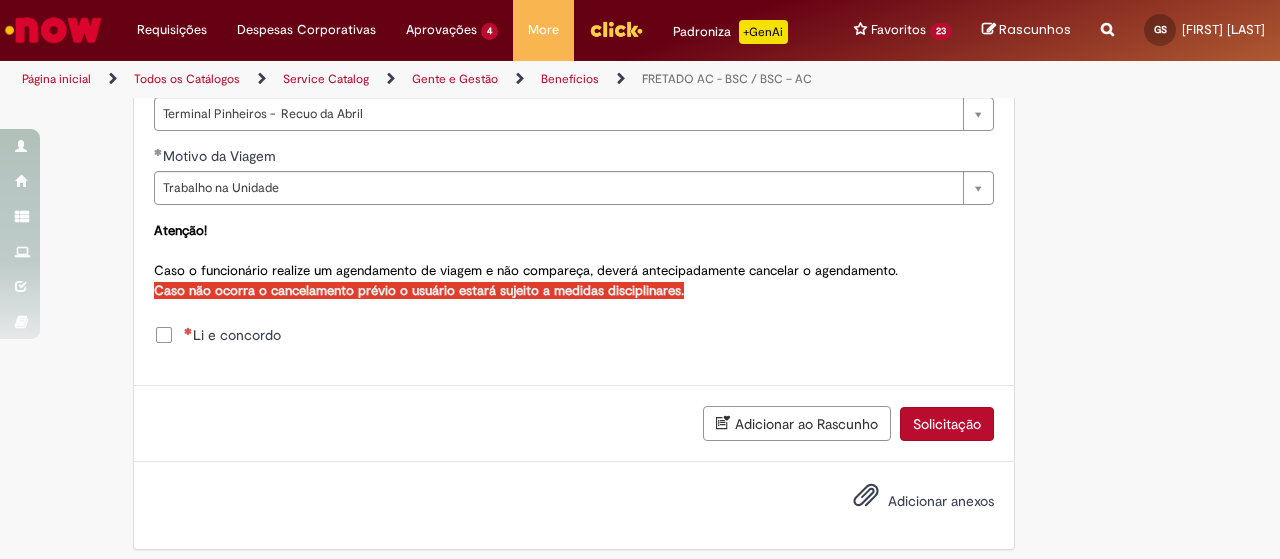 click on "Li e concordo" at bounding box center (232, 335) 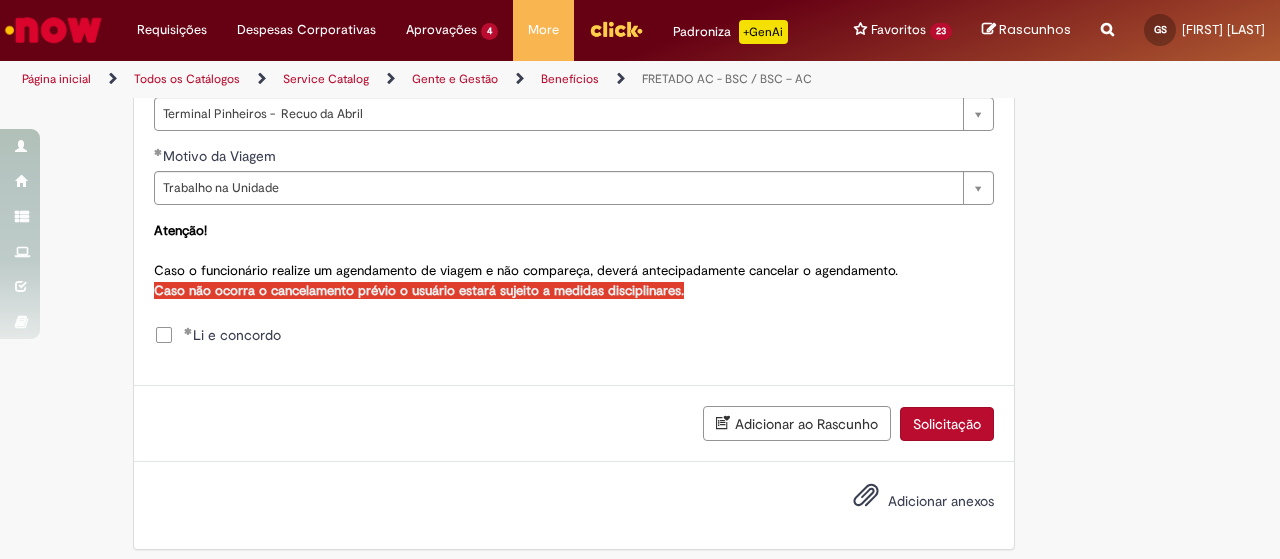 click on "Solicitação" at bounding box center [947, 424] 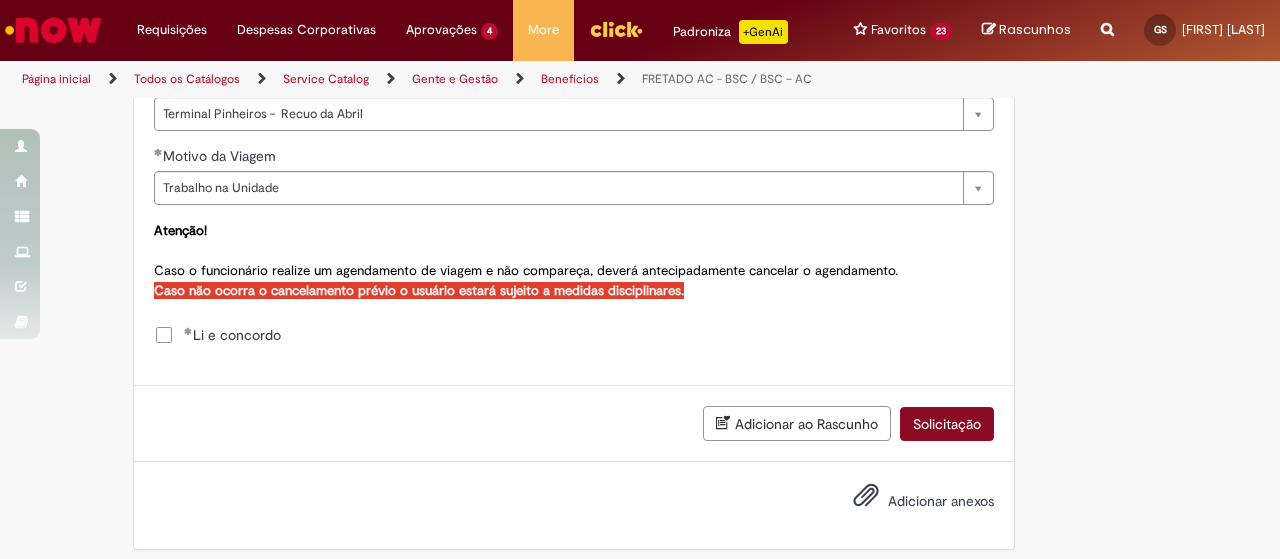 scroll, scrollTop: 1134, scrollLeft: 0, axis: vertical 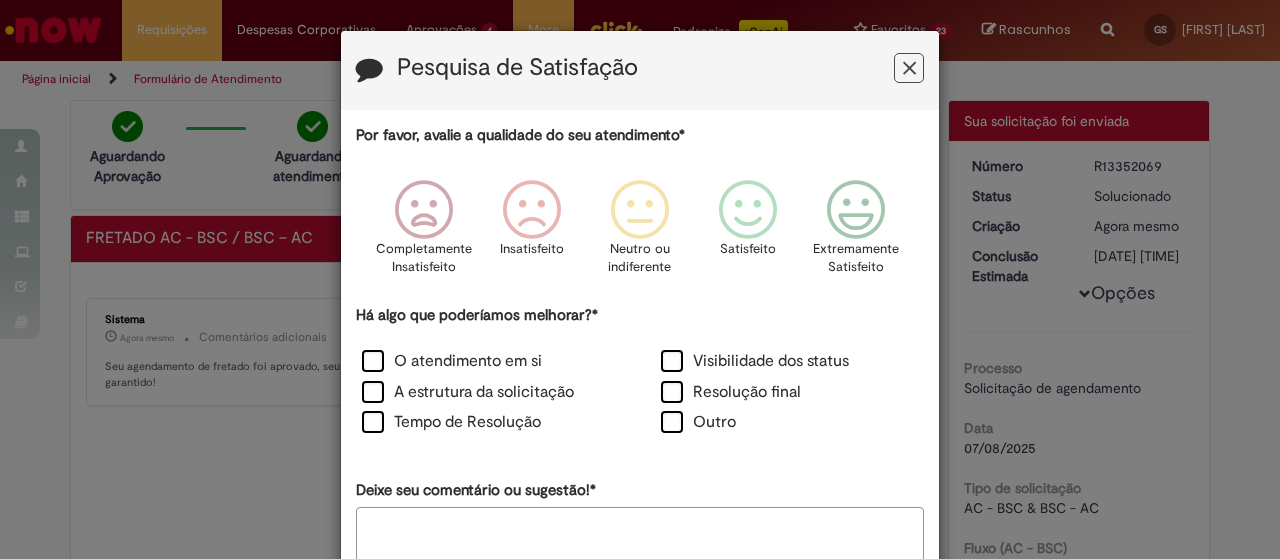 click at bounding box center (909, 68) 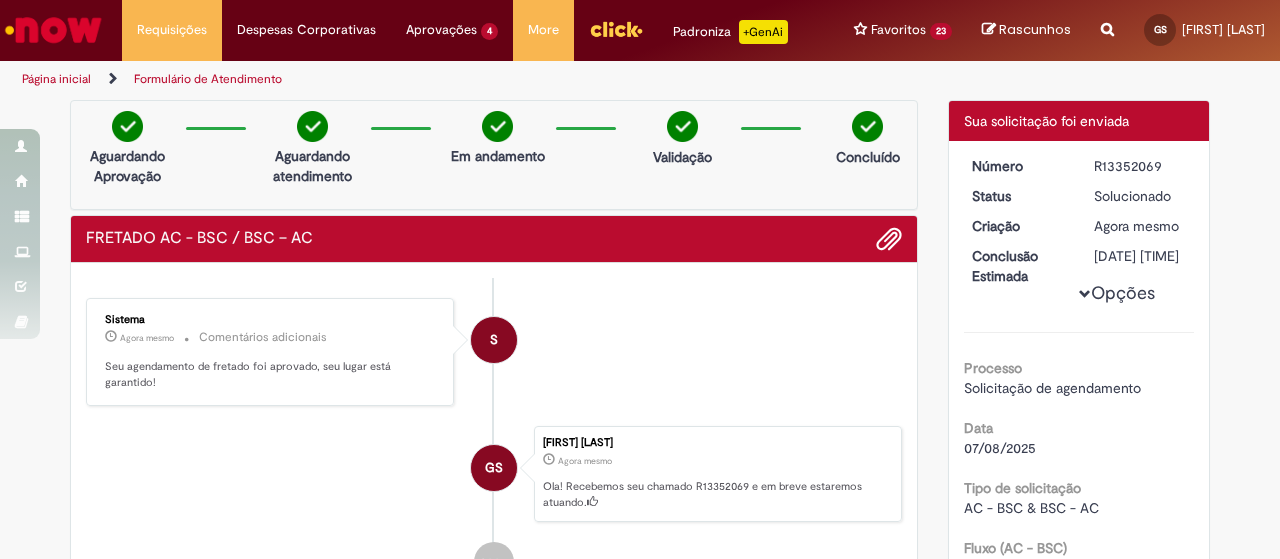 click at bounding box center [1107, 18] 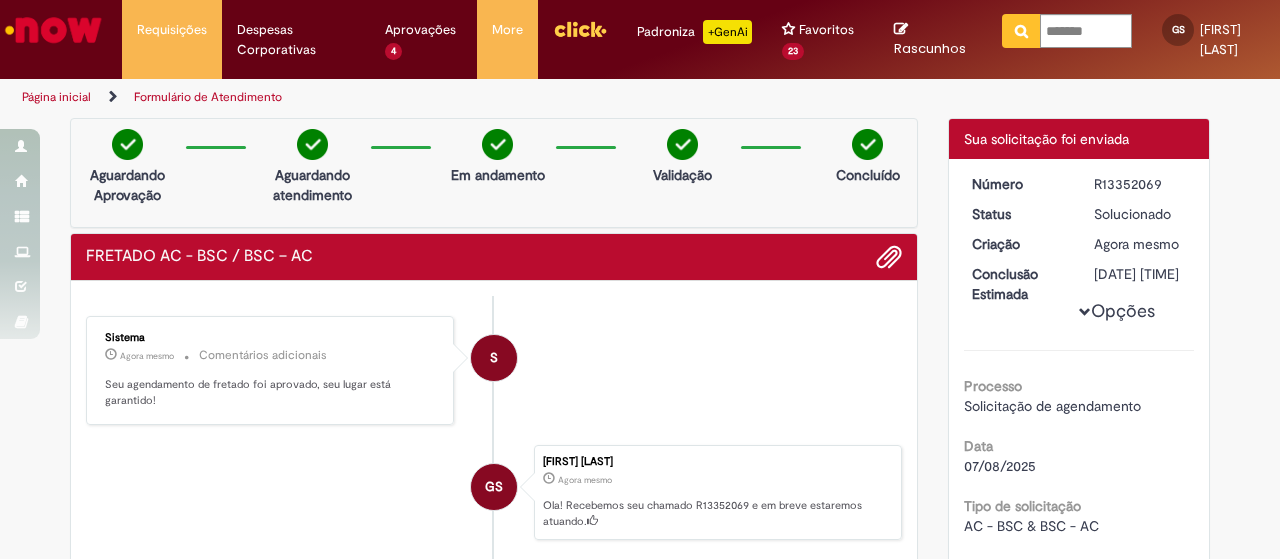 click at bounding box center (1021, 31) 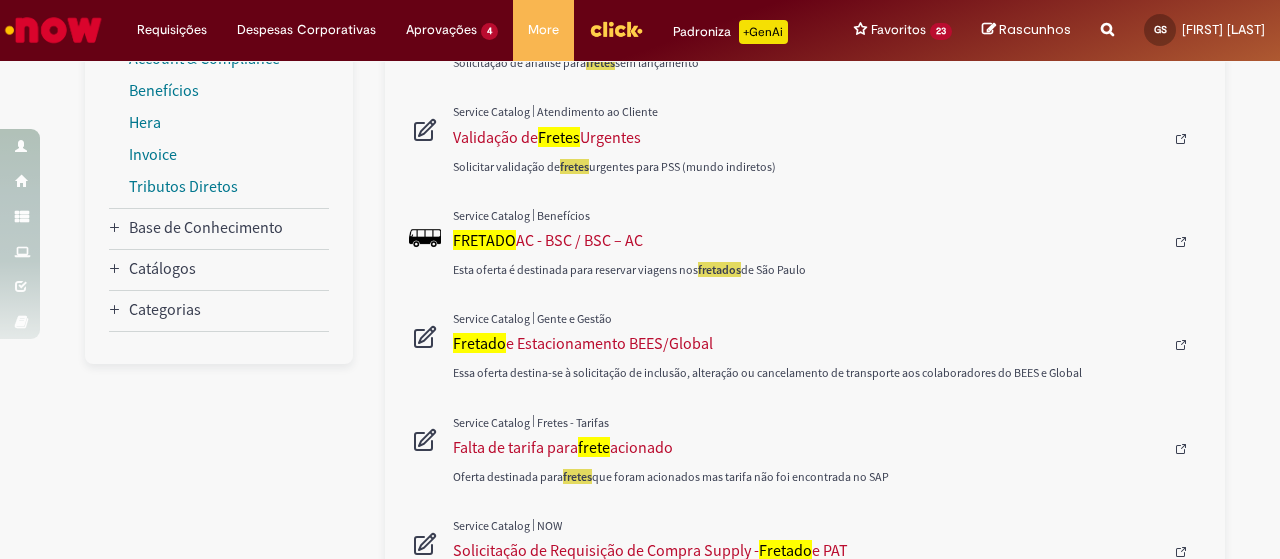 scroll, scrollTop: 485, scrollLeft: 0, axis: vertical 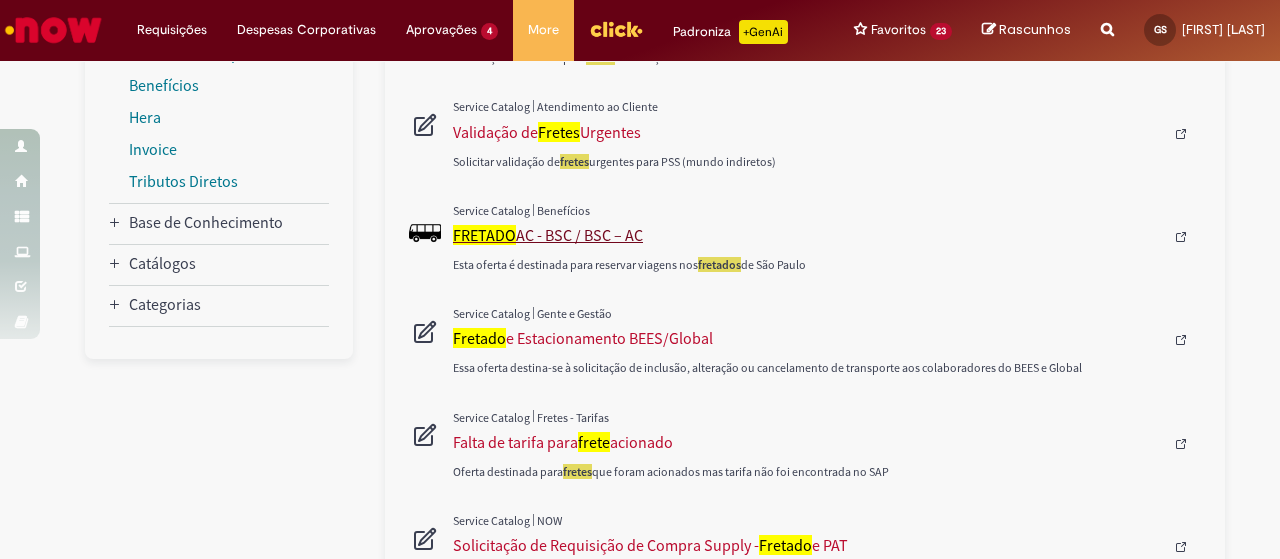 click on "FRETADO  AC - BSC / BSC – AC" at bounding box center [808, 235] 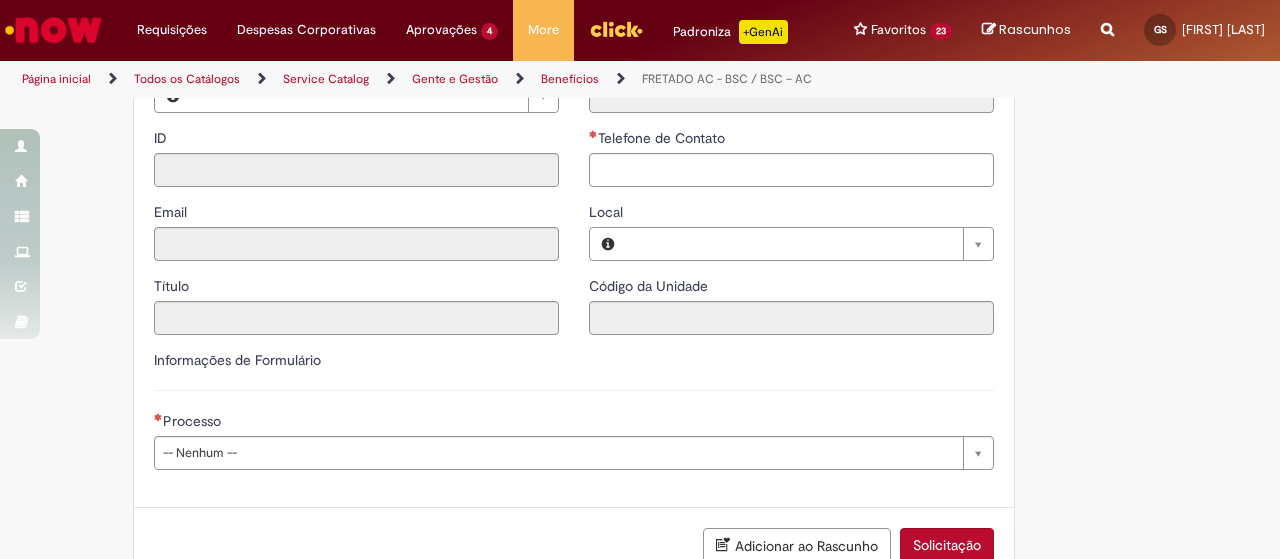type on "********" 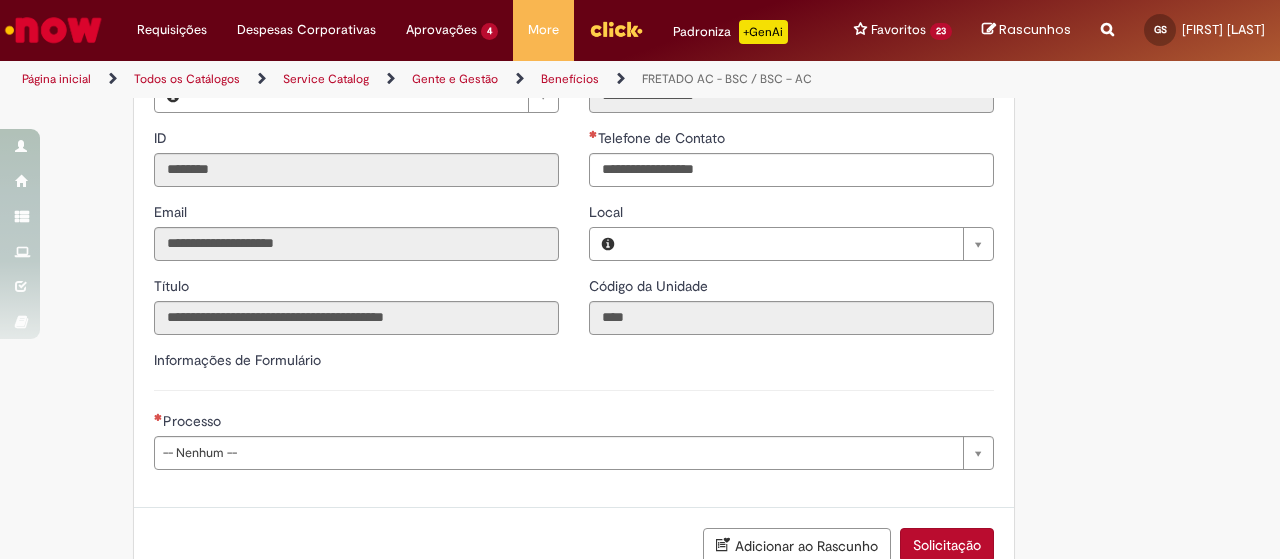 type on "**********" 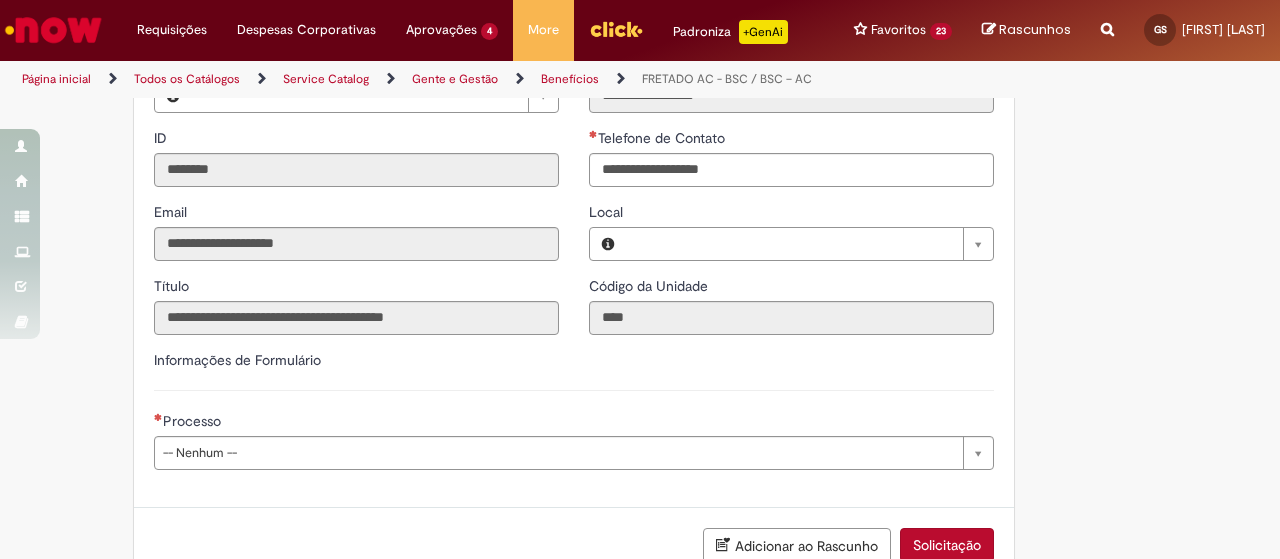 scroll, scrollTop: 0, scrollLeft: 0, axis: both 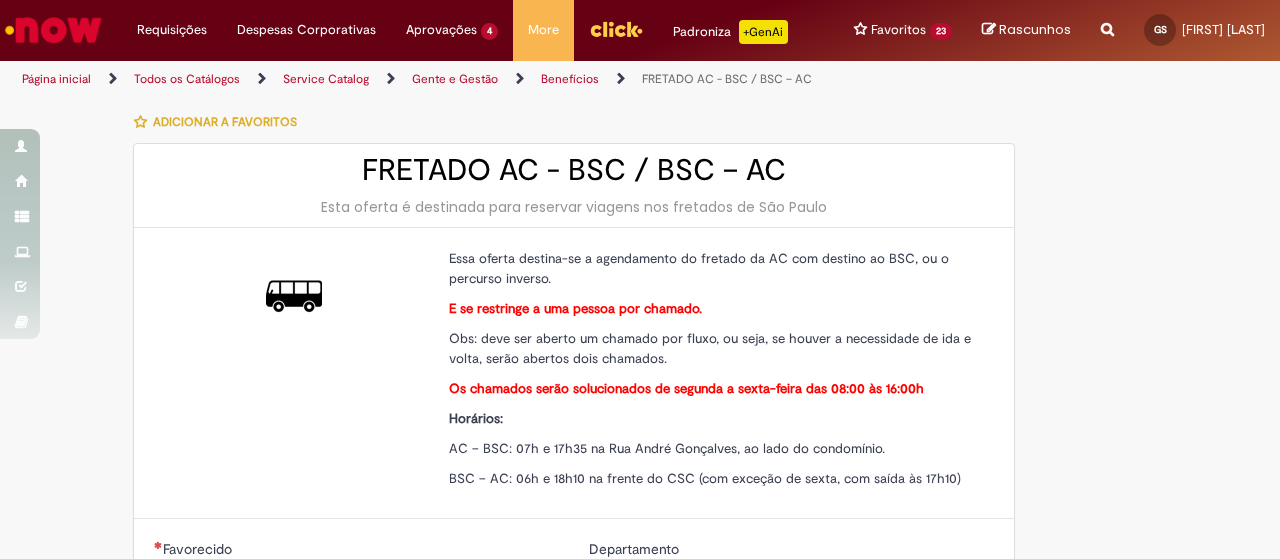 type on "**********" 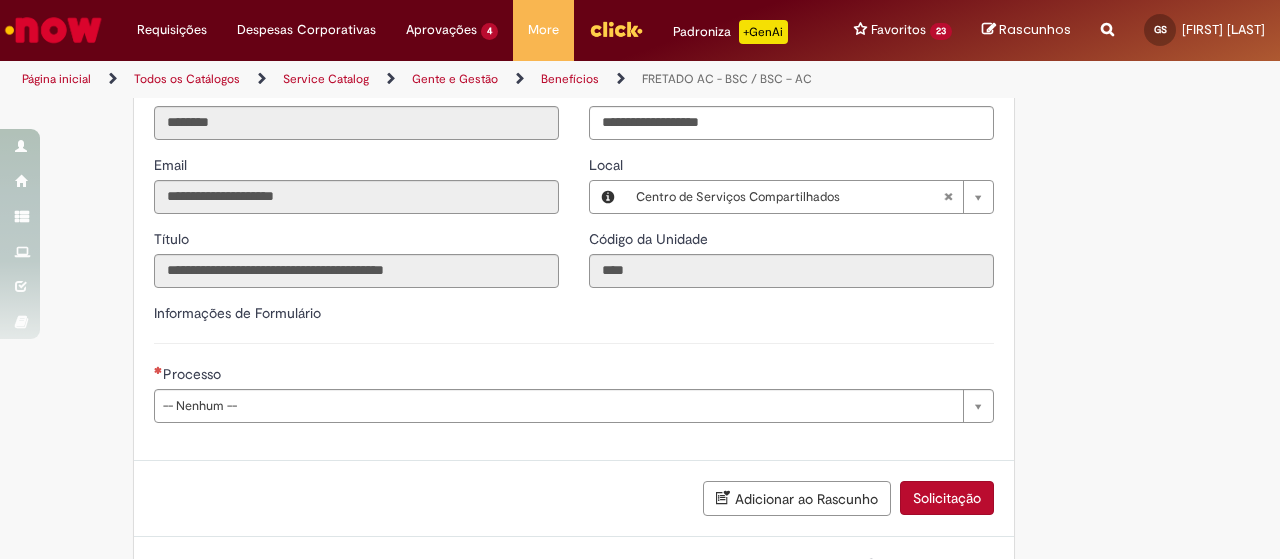 scroll, scrollTop: 616, scrollLeft: 0, axis: vertical 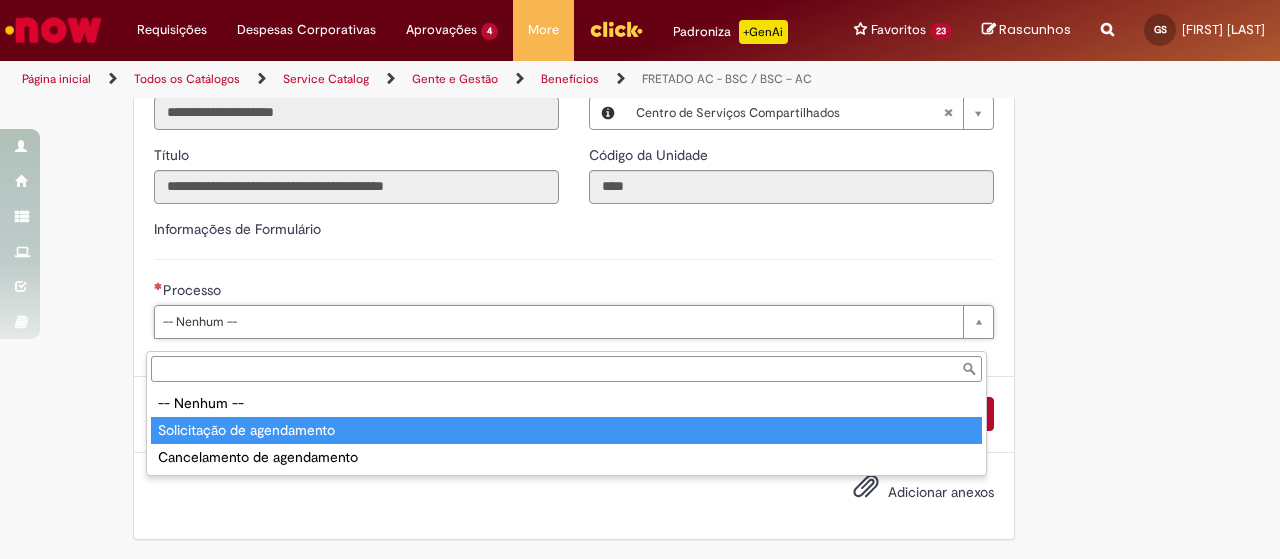 type on "**********" 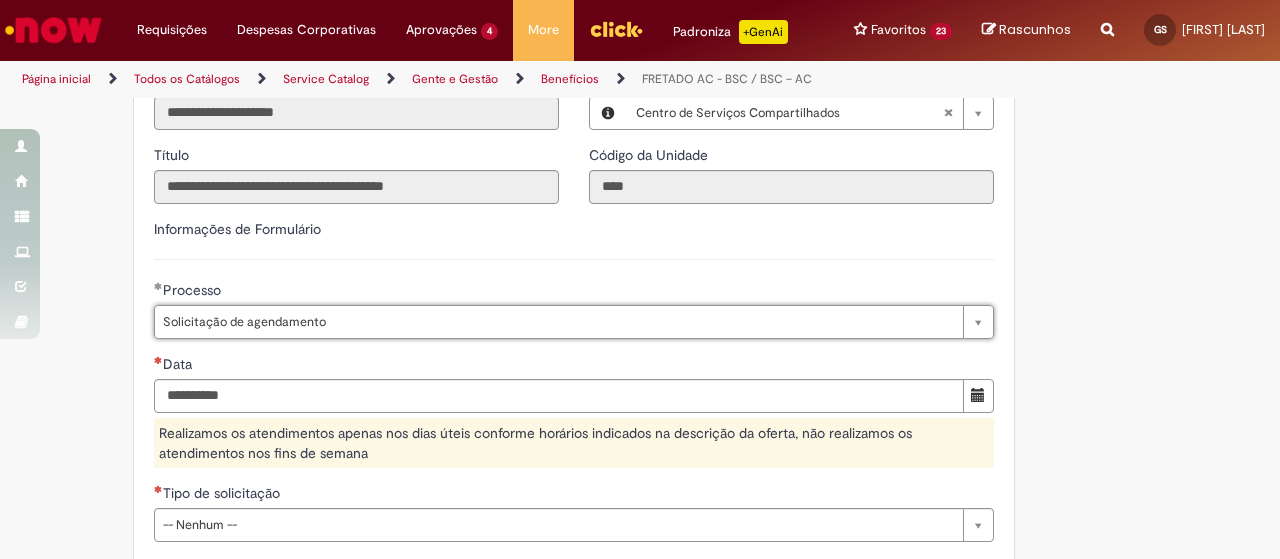 click on "**********" at bounding box center [640, 270] 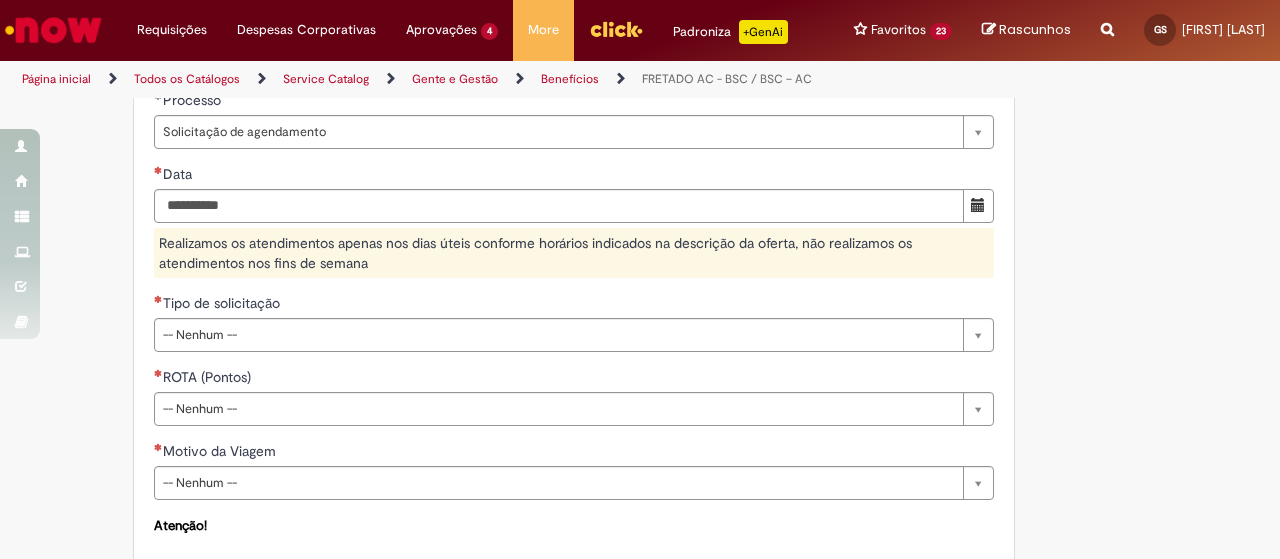 scroll, scrollTop: 813, scrollLeft: 0, axis: vertical 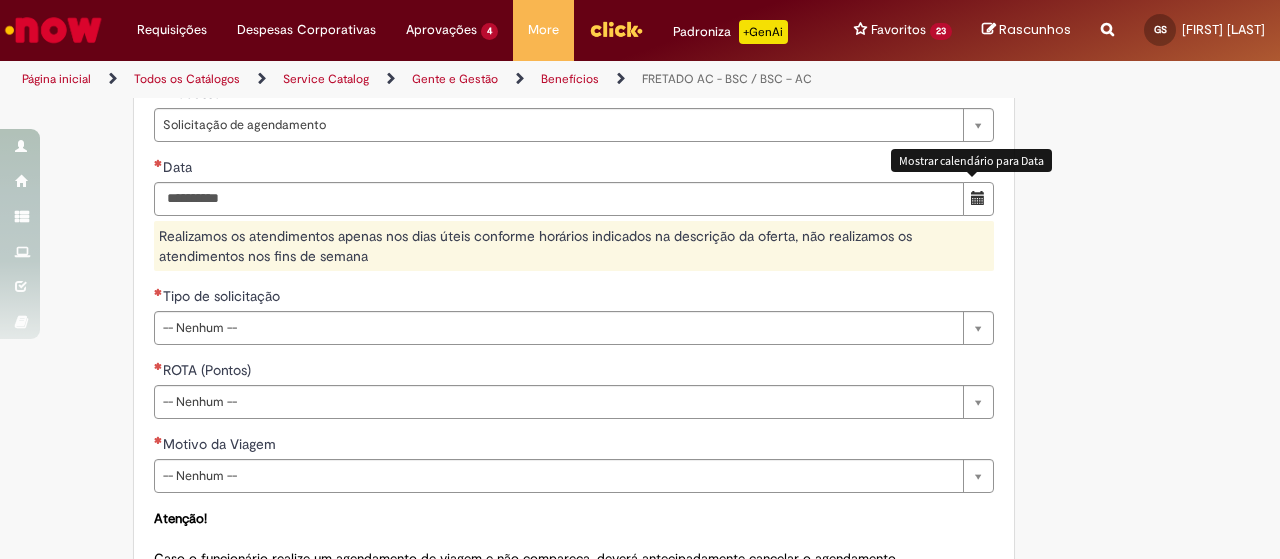 click at bounding box center (978, 199) 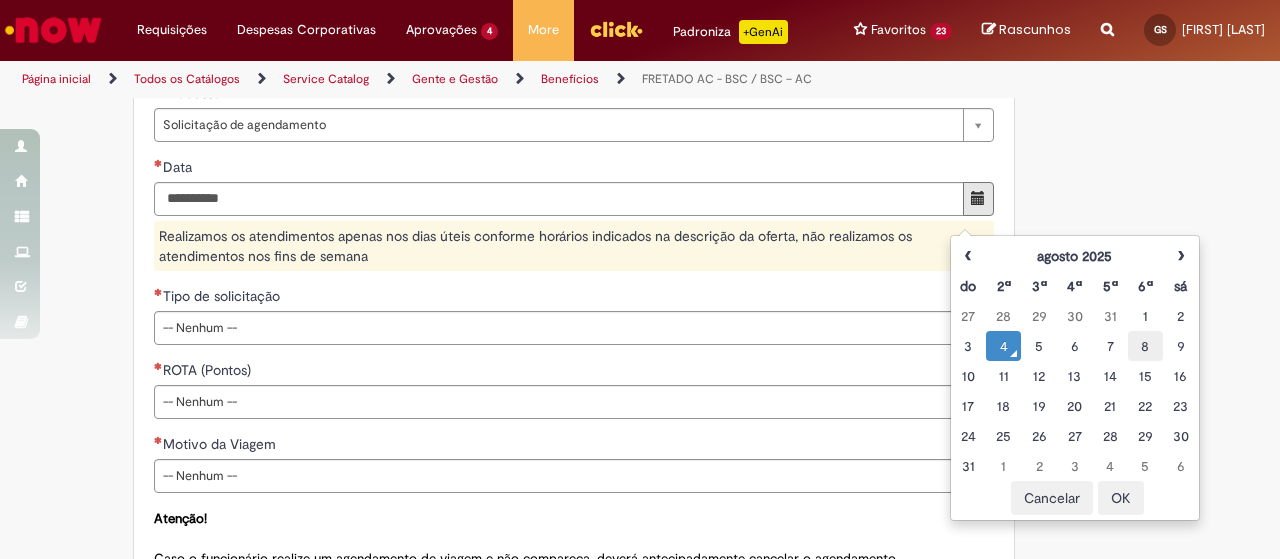 click on "8" at bounding box center [1145, 346] 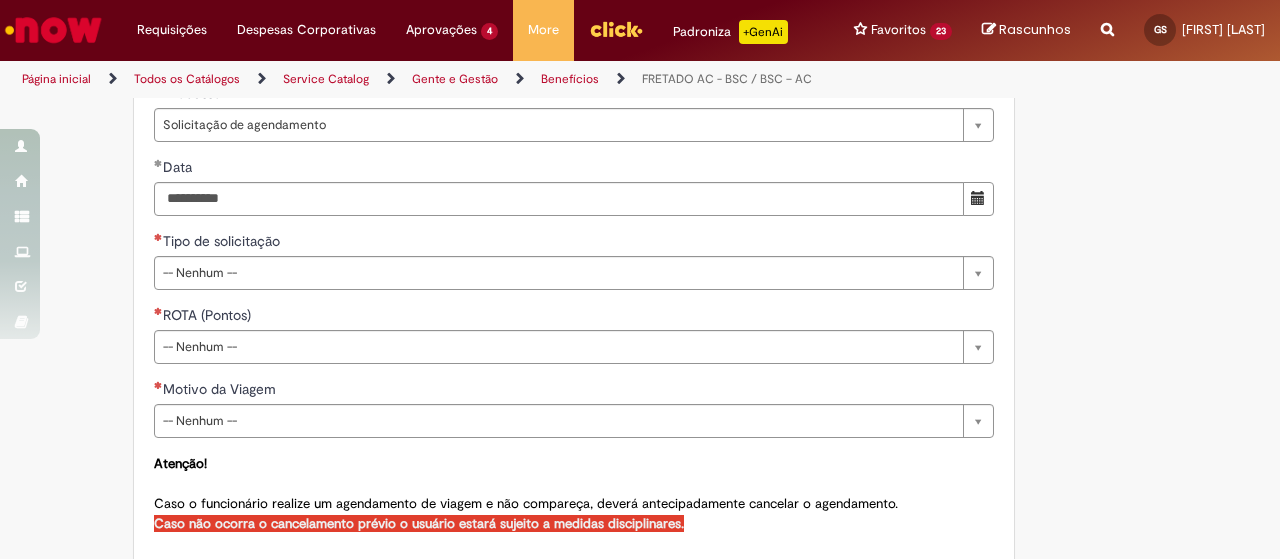 click on "**********" at bounding box center (640, 45) 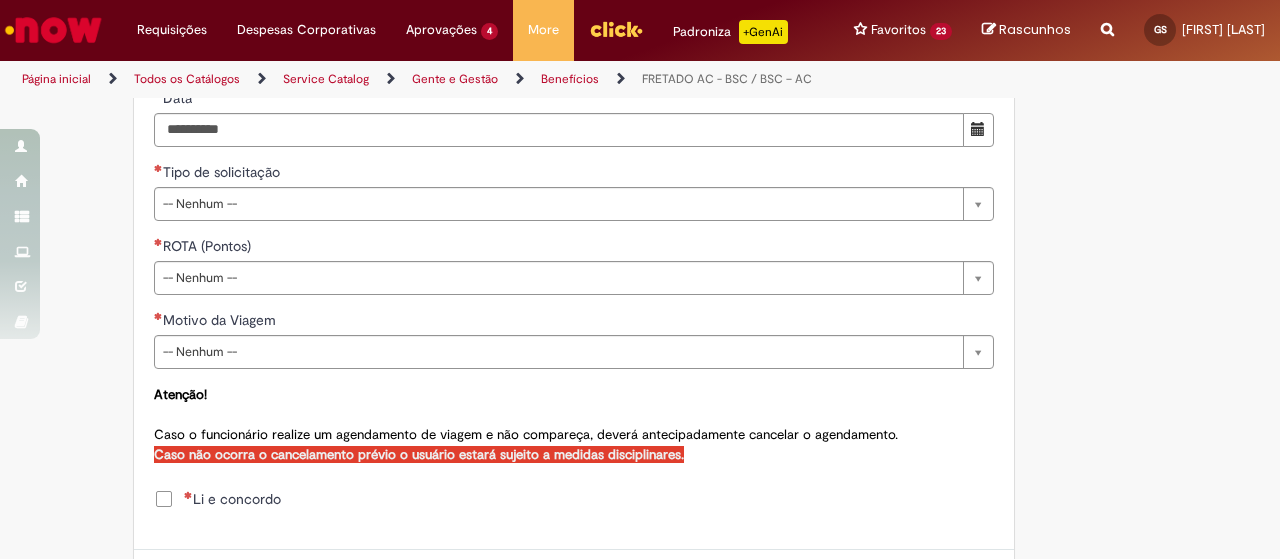 scroll, scrollTop: 896, scrollLeft: 0, axis: vertical 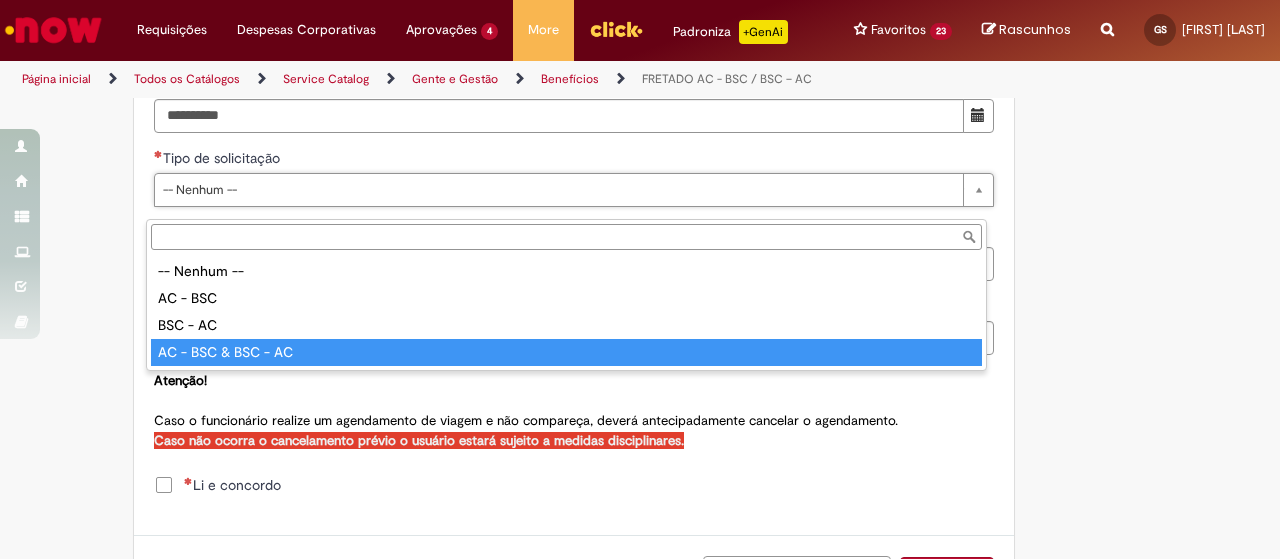 type on "**********" 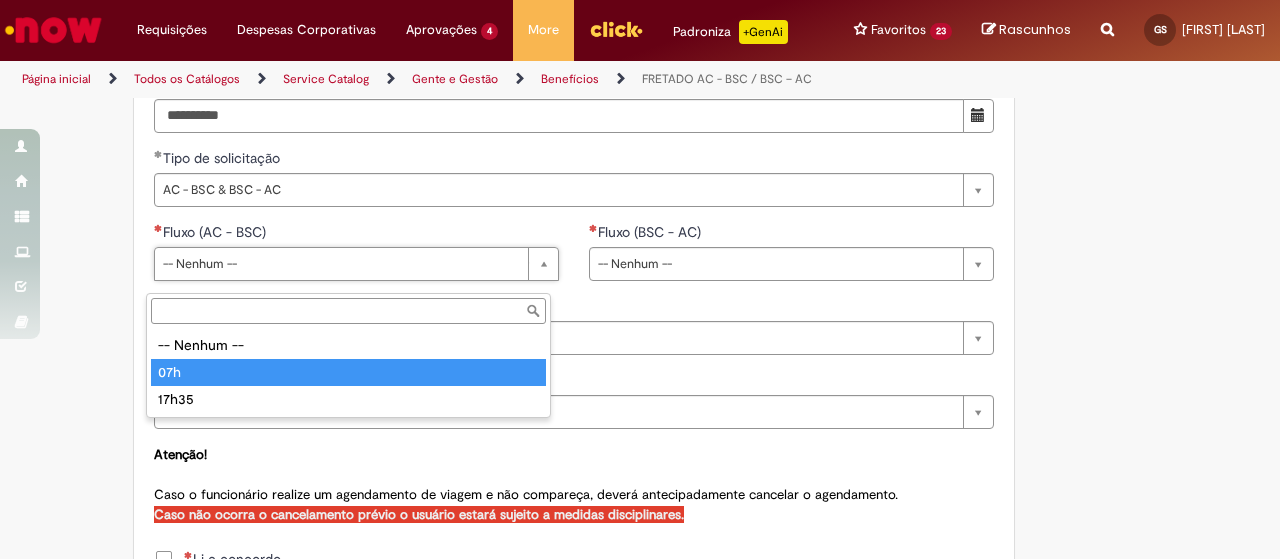 type on "***" 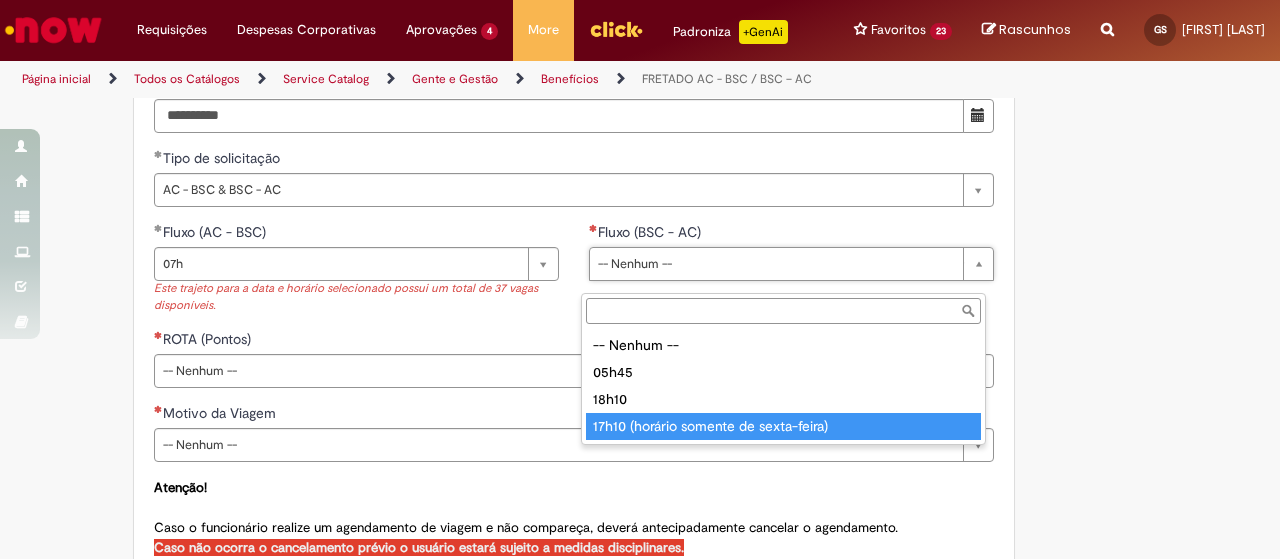 type on "**********" 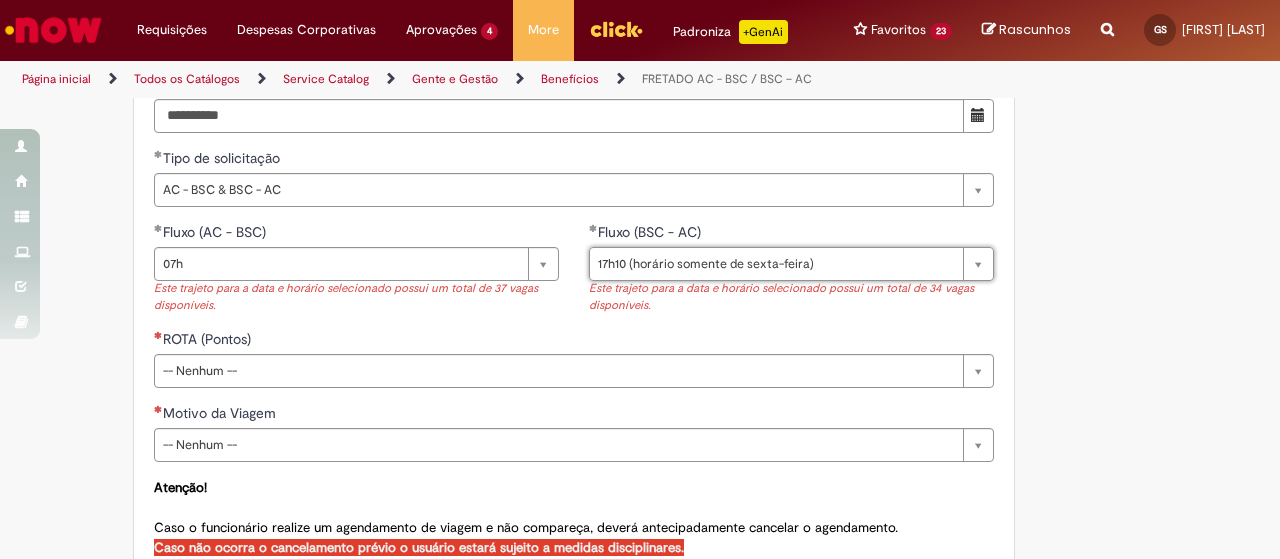 click on "**********" at bounding box center [640, 16] 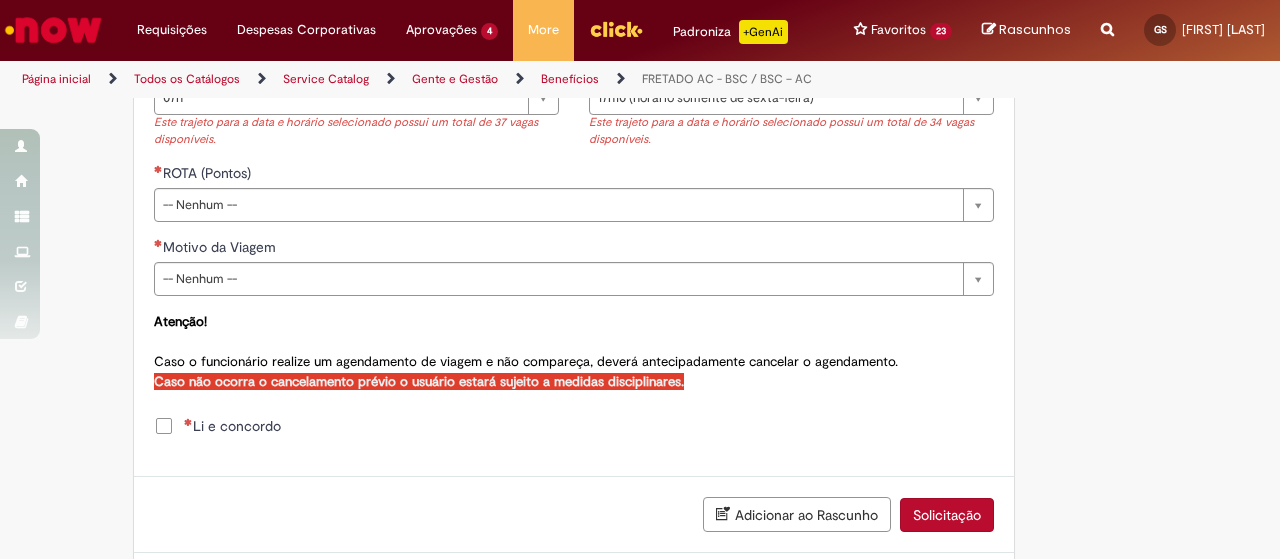 scroll, scrollTop: 1094, scrollLeft: 0, axis: vertical 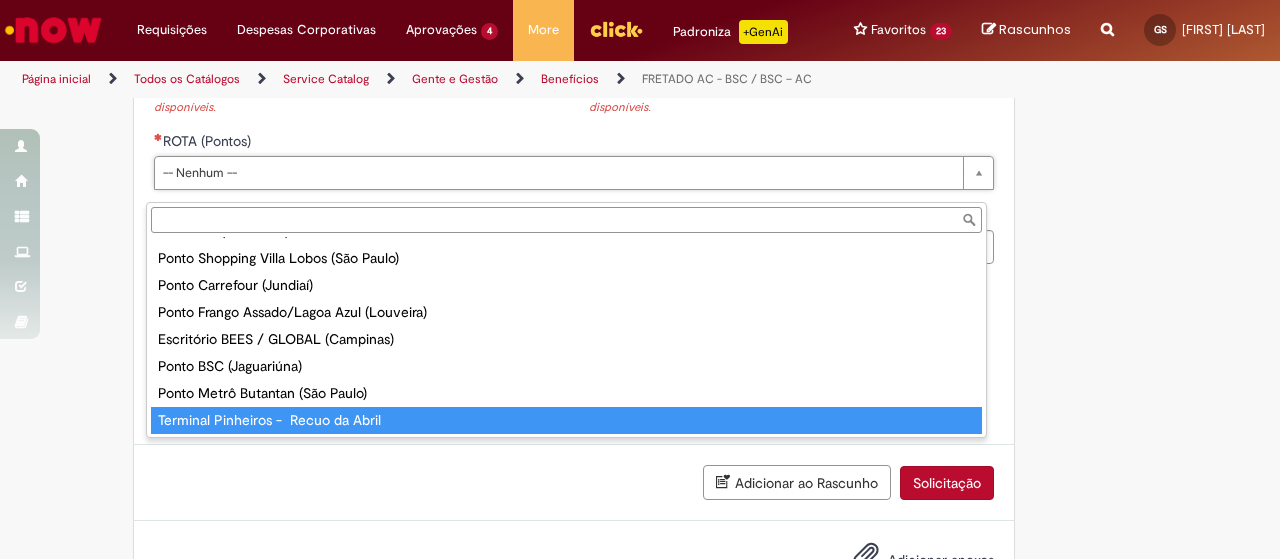 type on "**********" 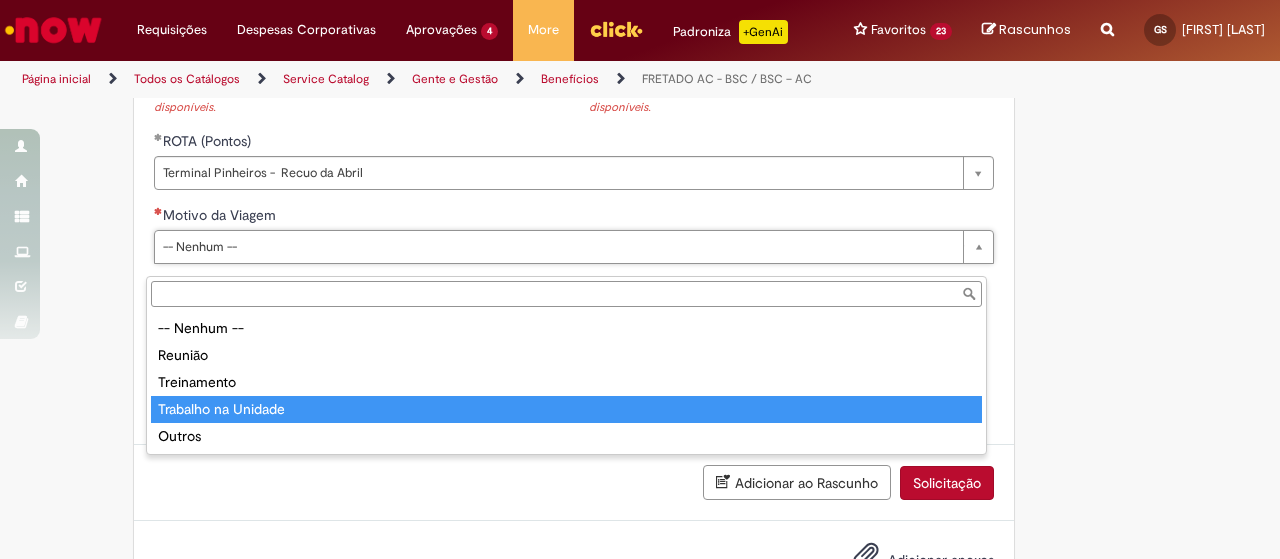 type on "**********" 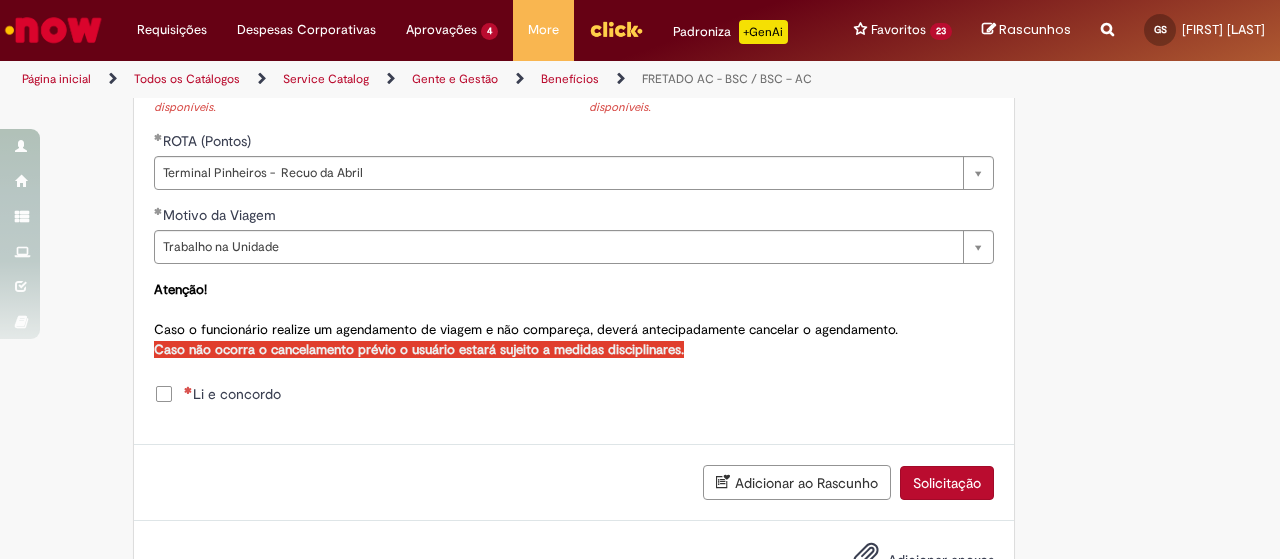click on "Li e concordo" at bounding box center (232, 394) 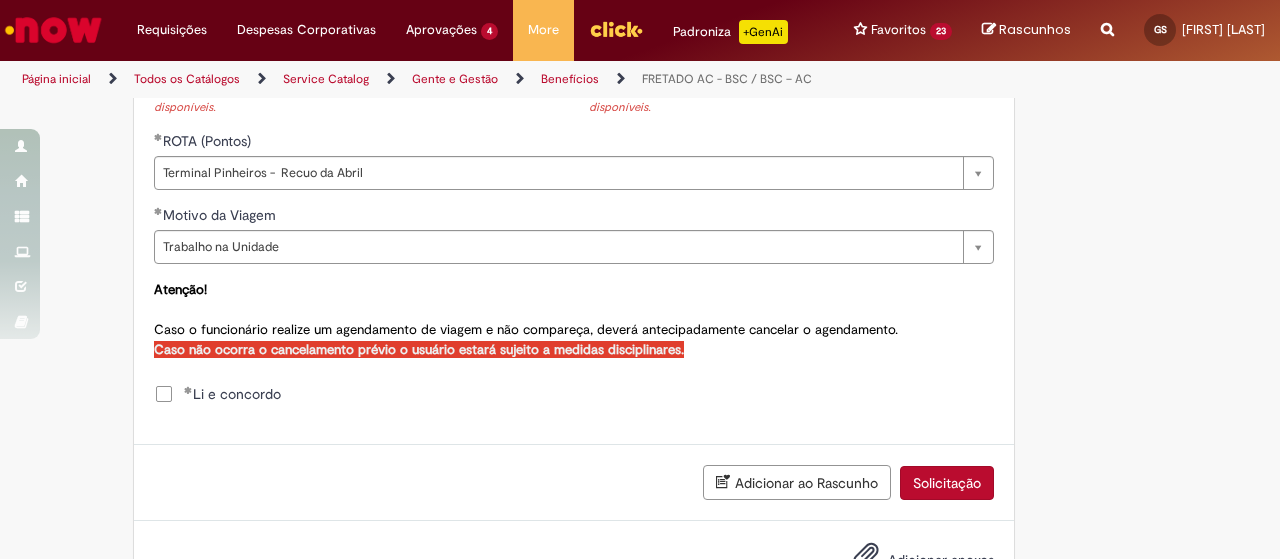 click on "Solicitação" at bounding box center [947, 483] 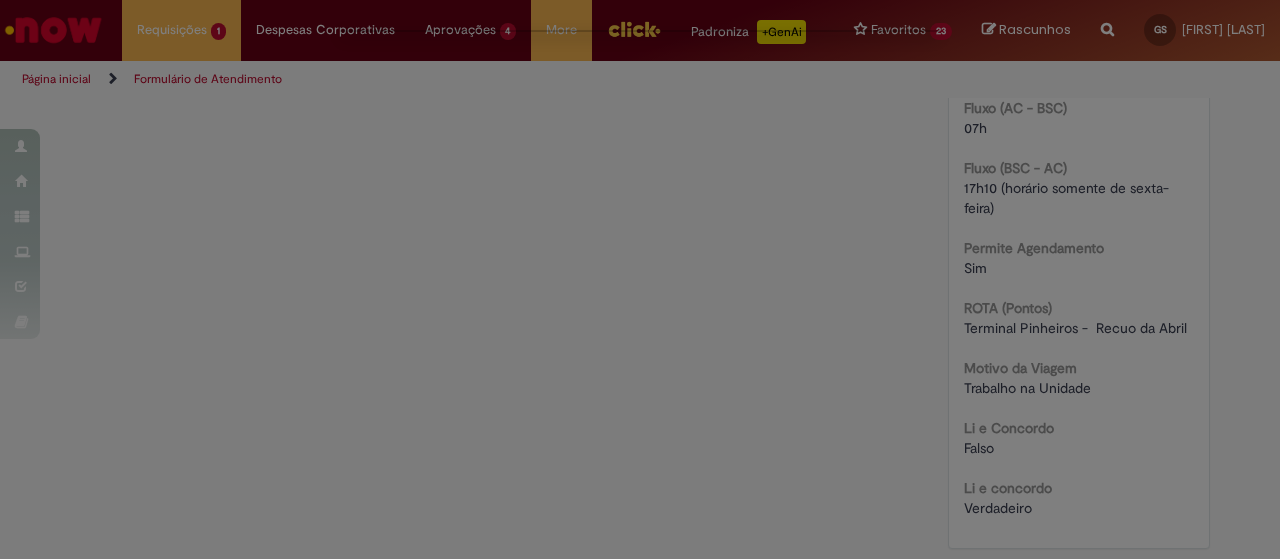 scroll, scrollTop: 0, scrollLeft: 0, axis: both 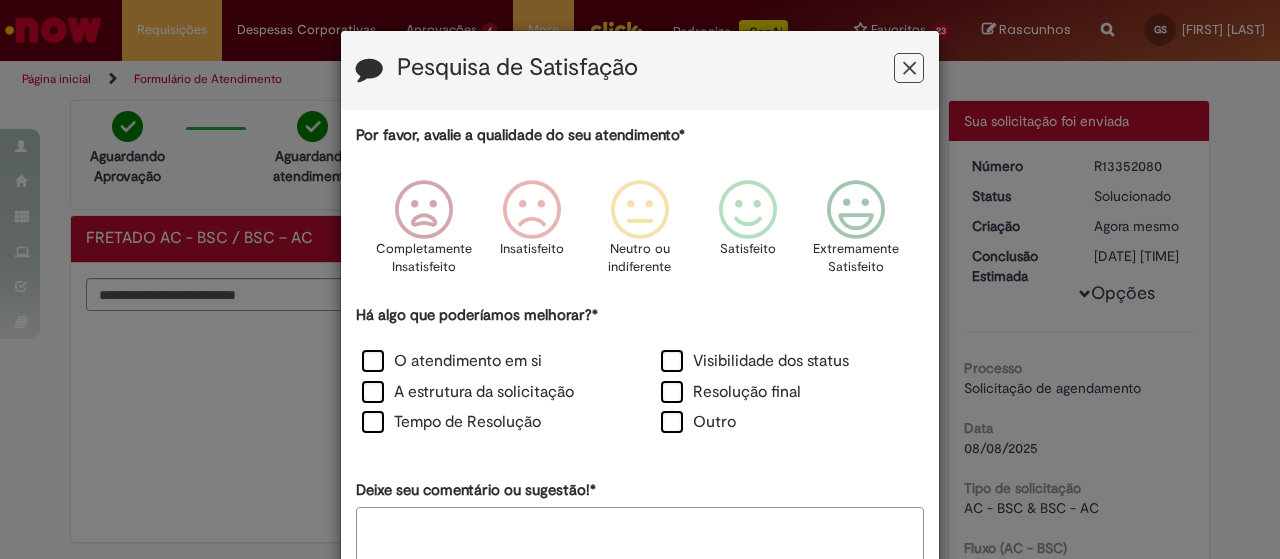 click at bounding box center [909, 68] 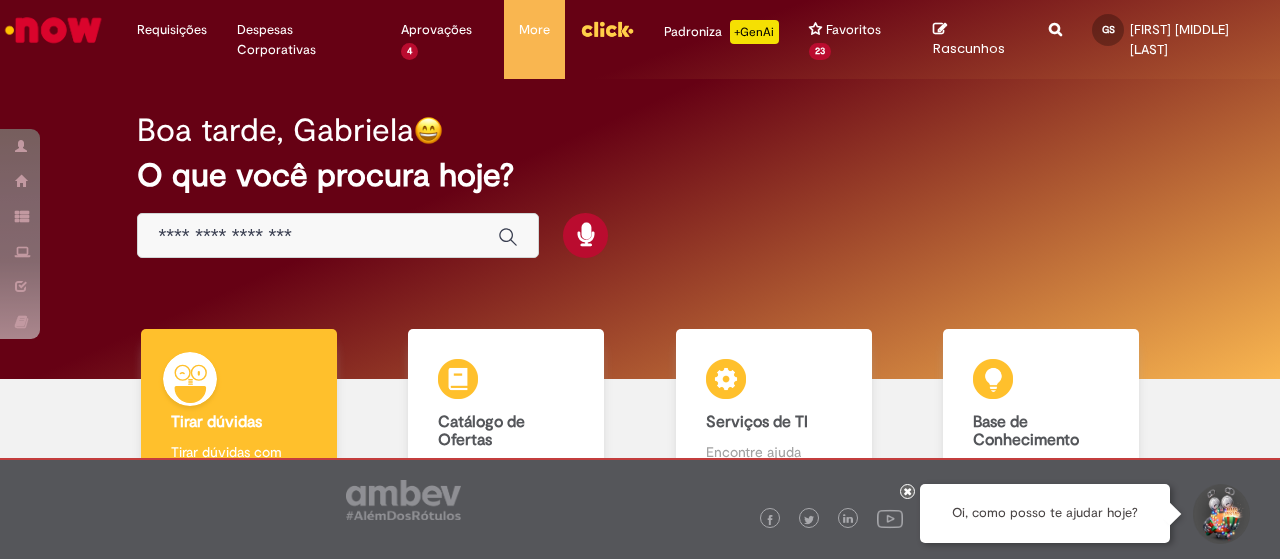 scroll, scrollTop: 0, scrollLeft: 0, axis: both 